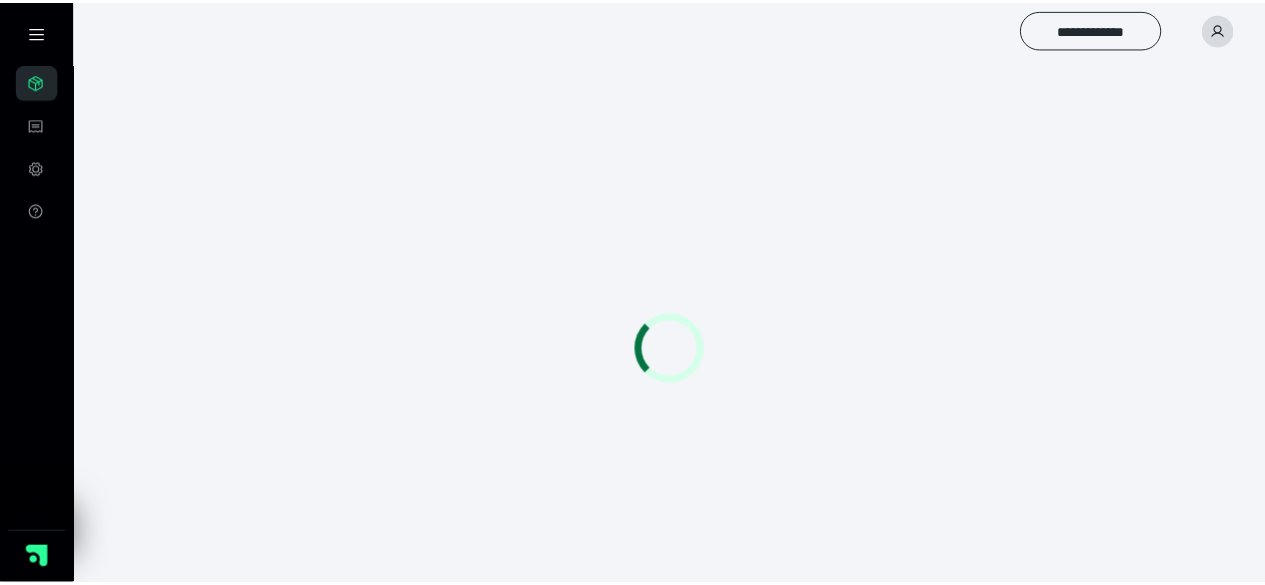 scroll, scrollTop: 0, scrollLeft: 0, axis: both 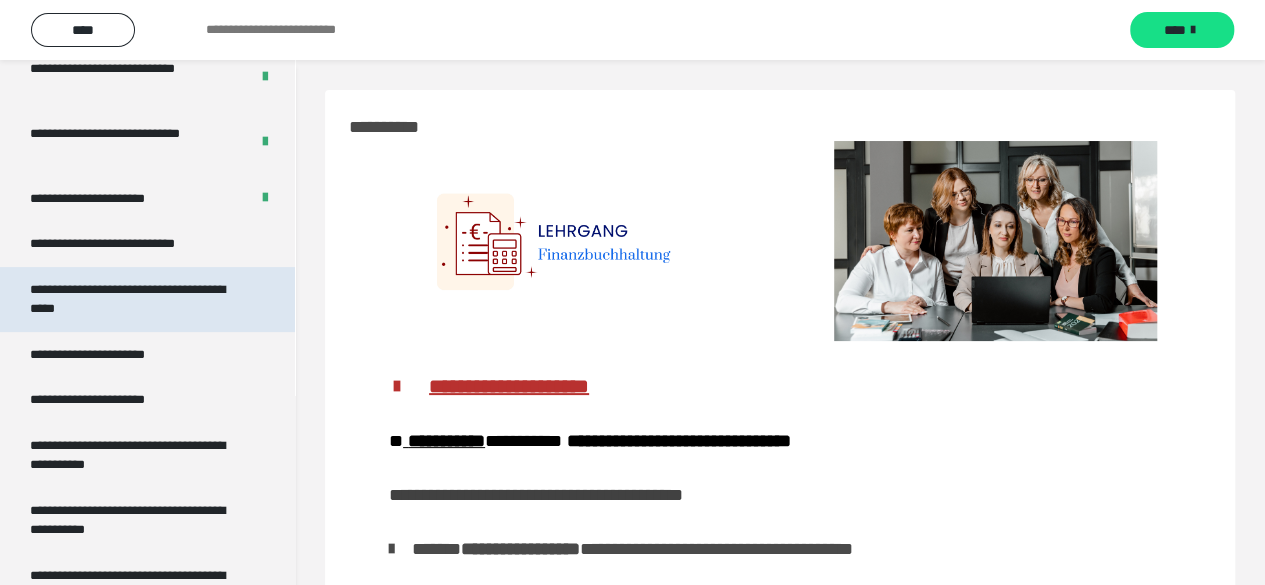 click on "**********" at bounding box center (132, 299) 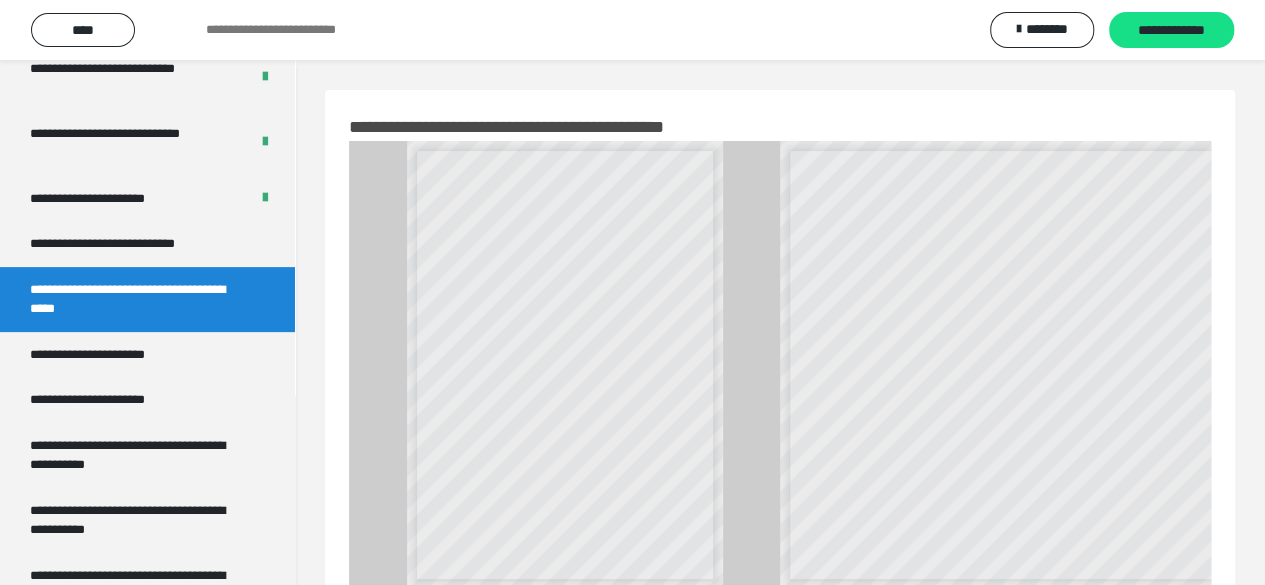 scroll, scrollTop: 7, scrollLeft: 0, axis: vertical 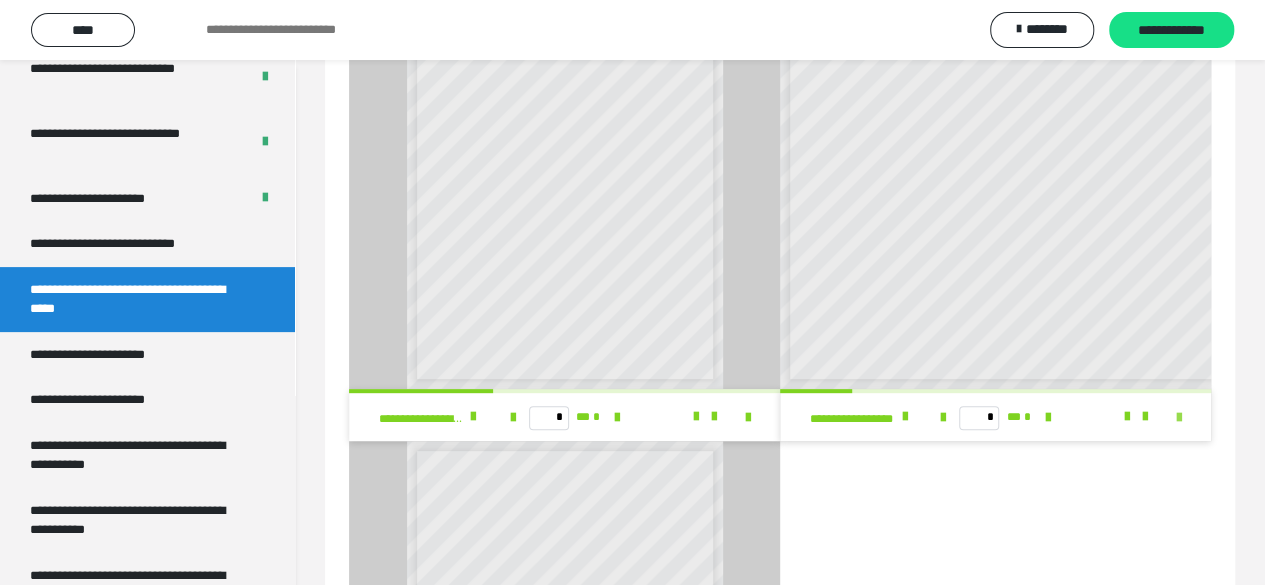 click at bounding box center (1179, 418) 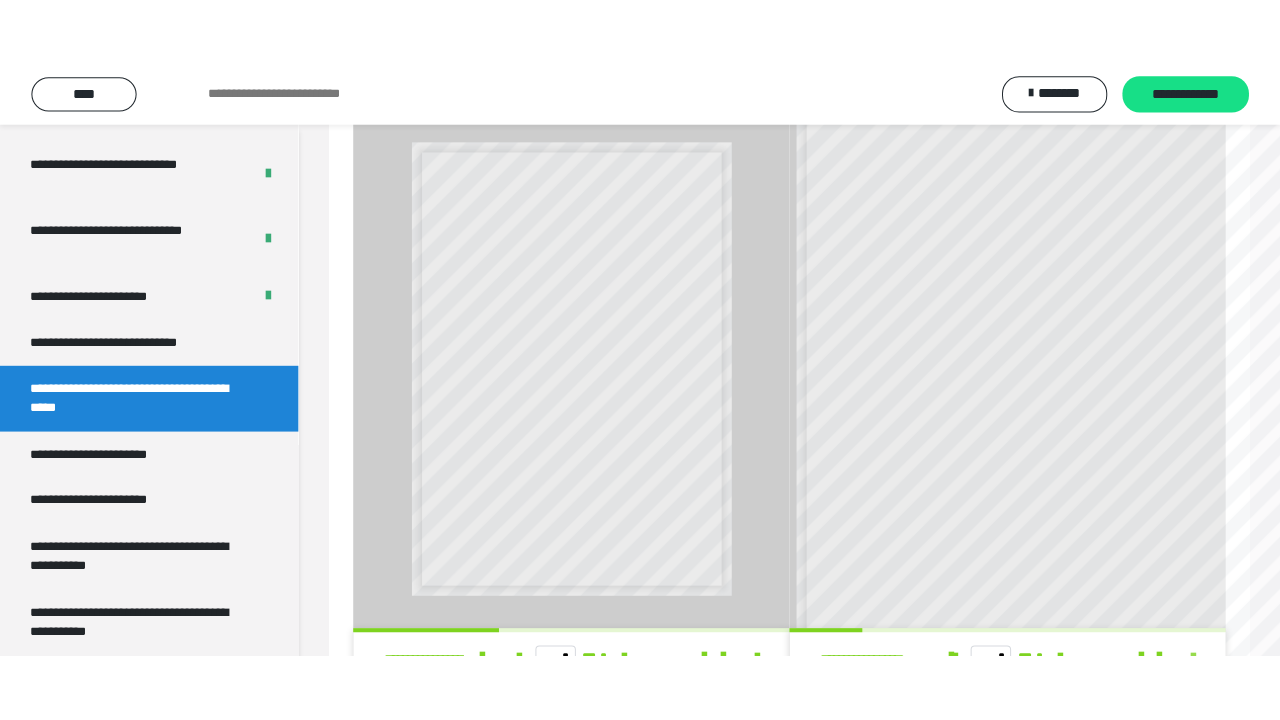 scroll, scrollTop: 0, scrollLeft: 0, axis: both 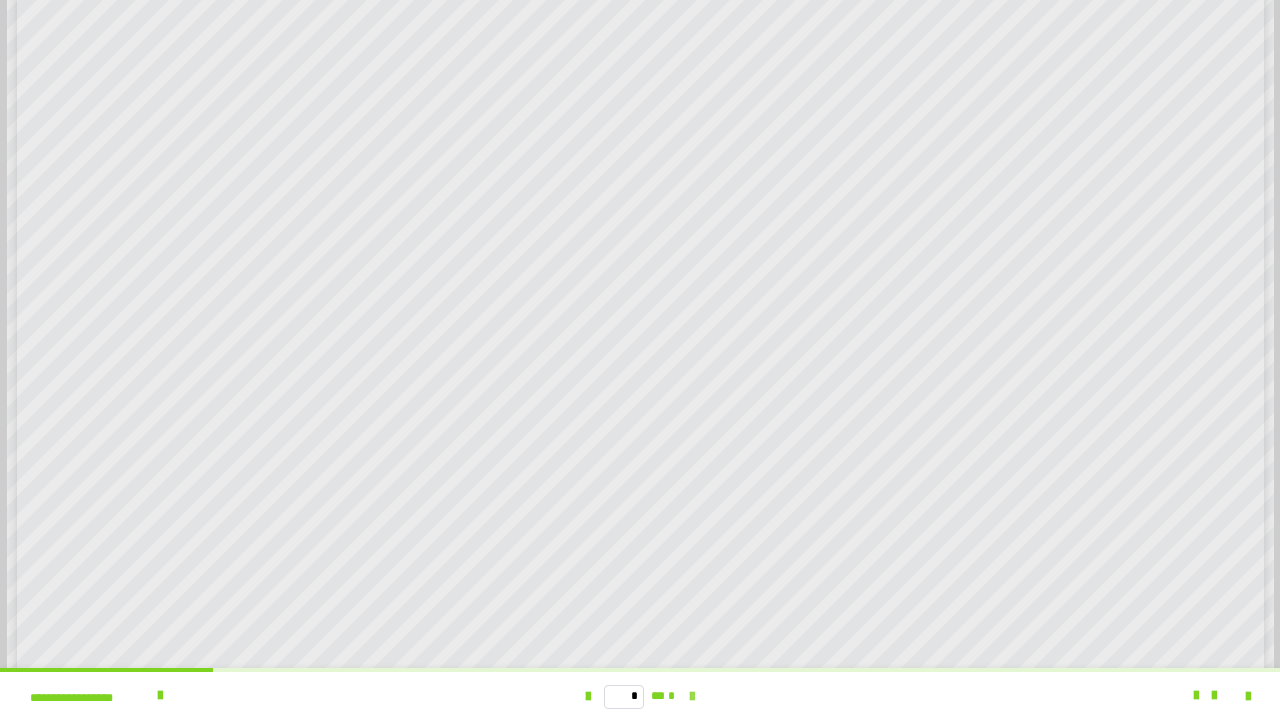 click at bounding box center [692, 697] 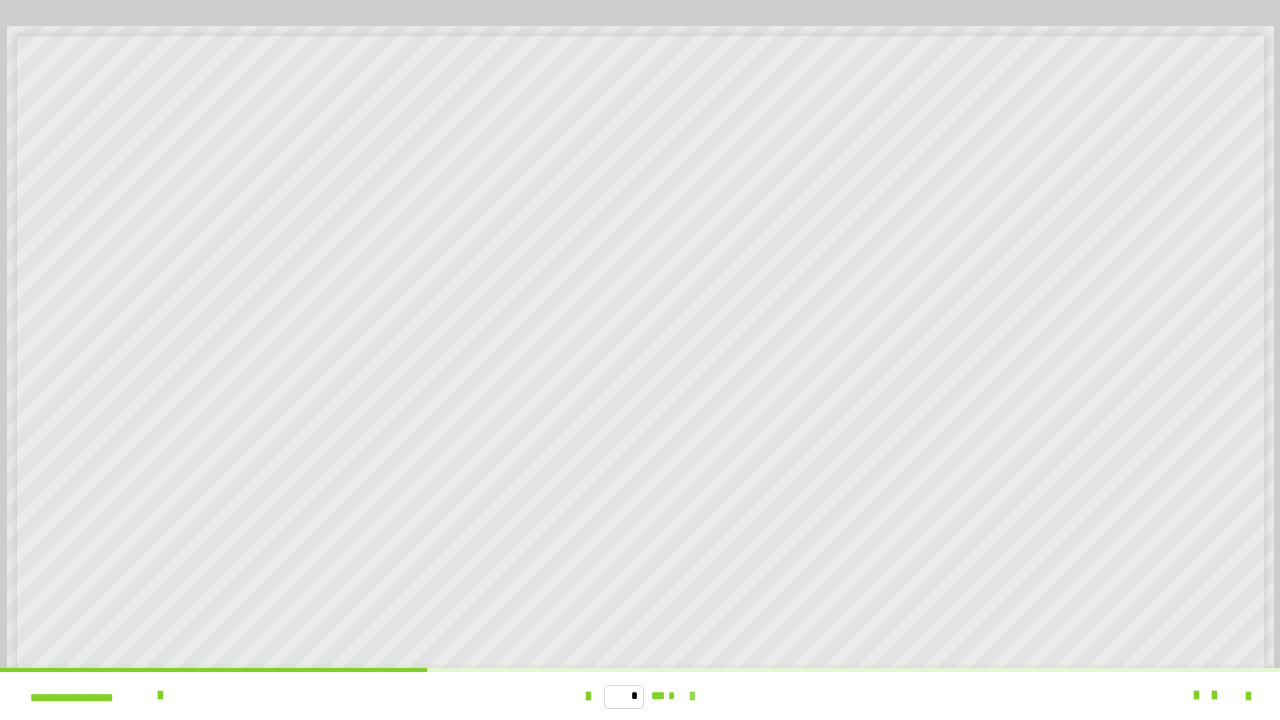click at bounding box center (692, 697) 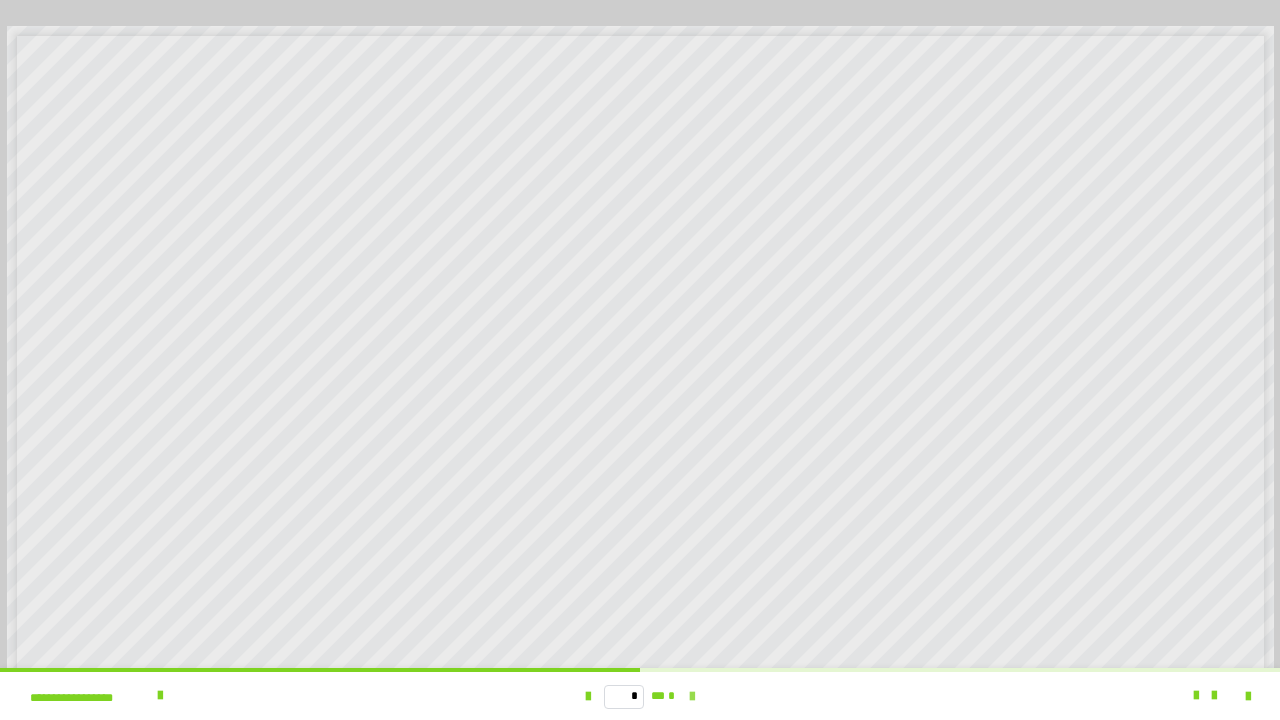 click at bounding box center (692, 697) 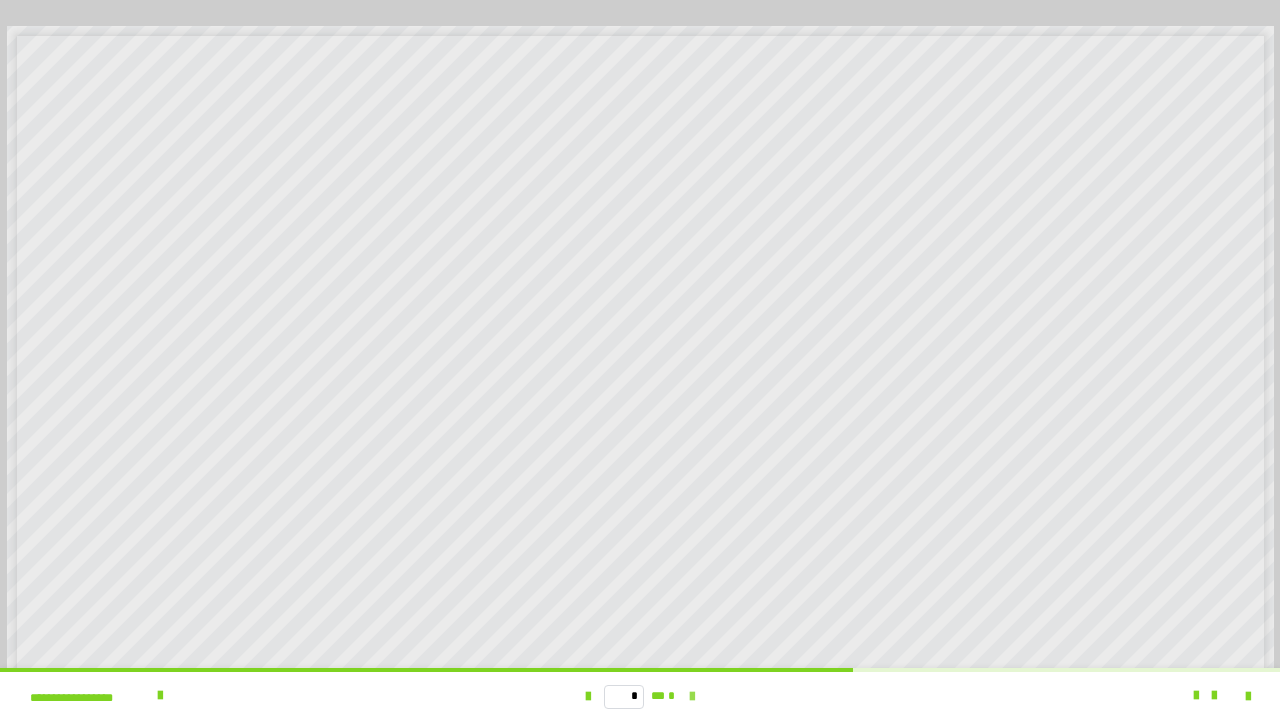 click at bounding box center (692, 697) 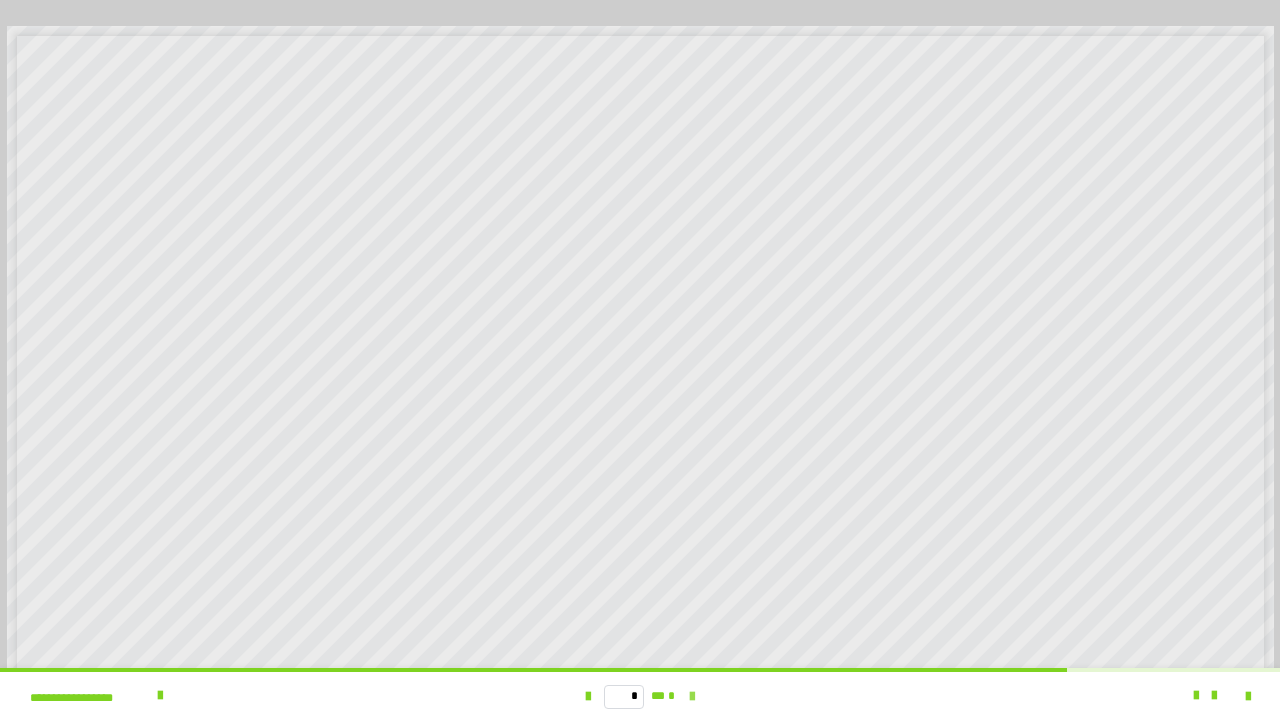 click at bounding box center (692, 697) 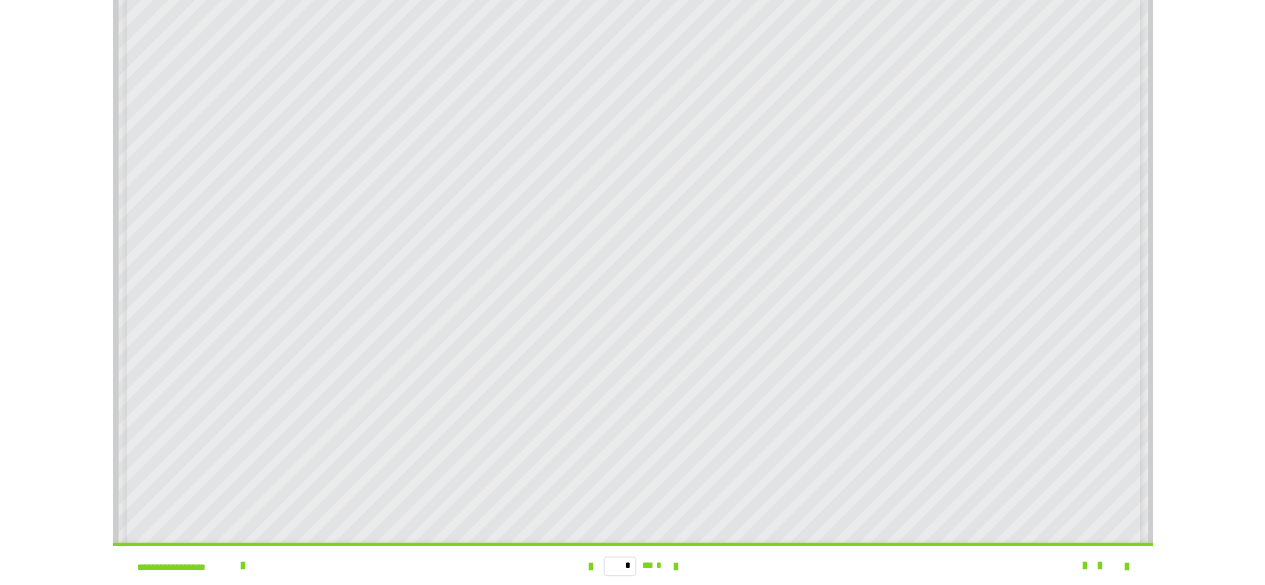 scroll, scrollTop: 210, scrollLeft: 0, axis: vertical 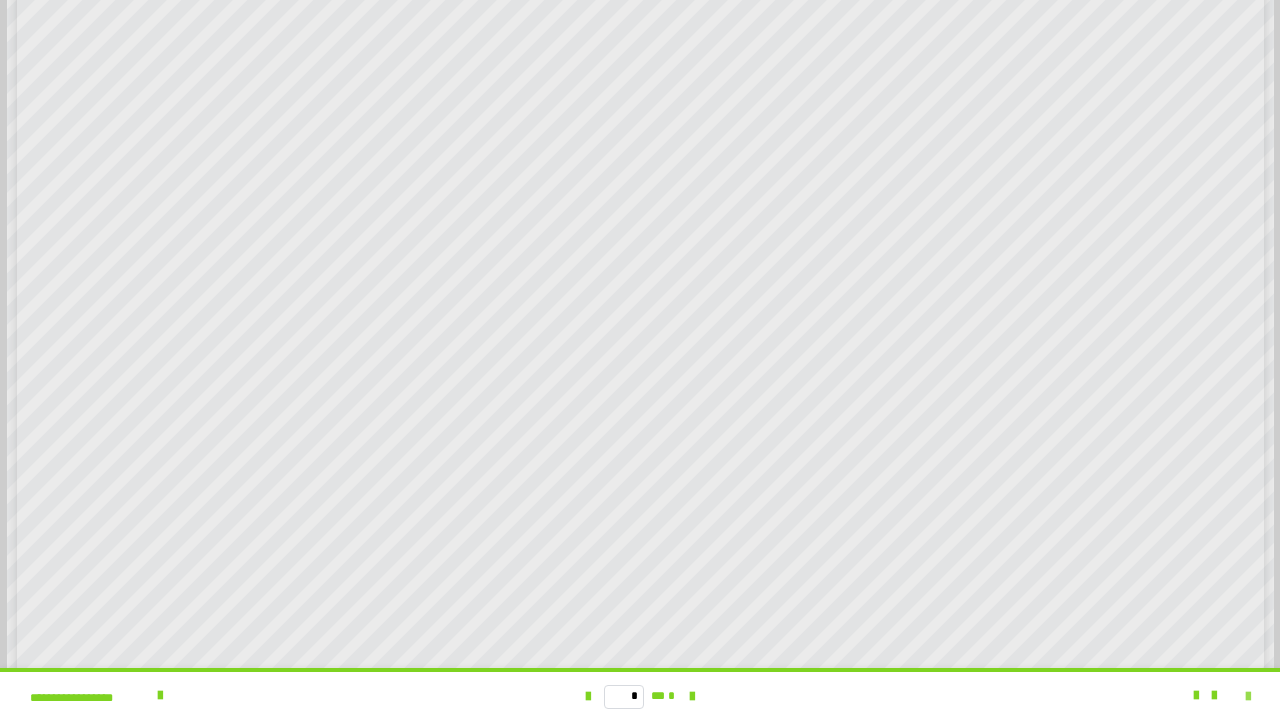 click at bounding box center (1248, 697) 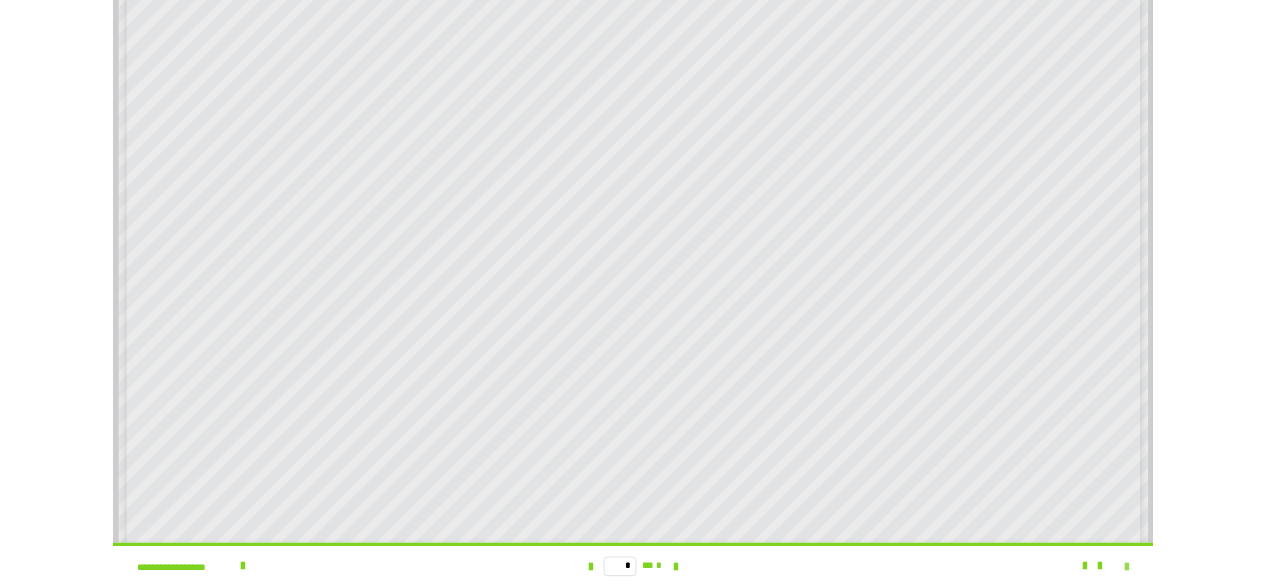 scroll, scrollTop: 3982, scrollLeft: 0, axis: vertical 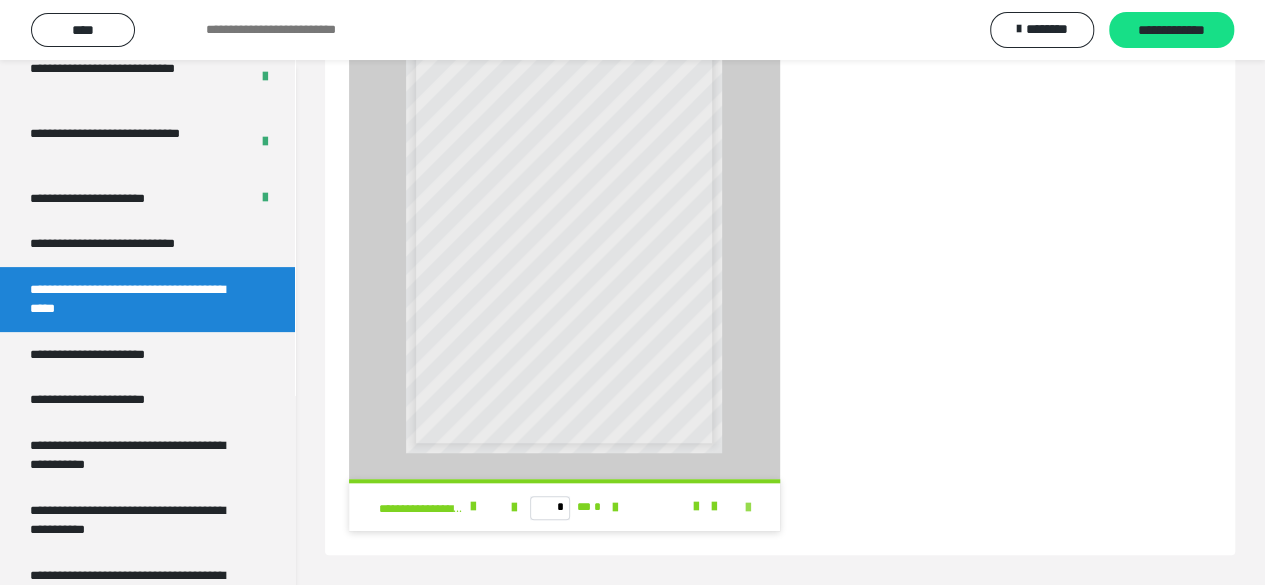 click at bounding box center [748, 508] 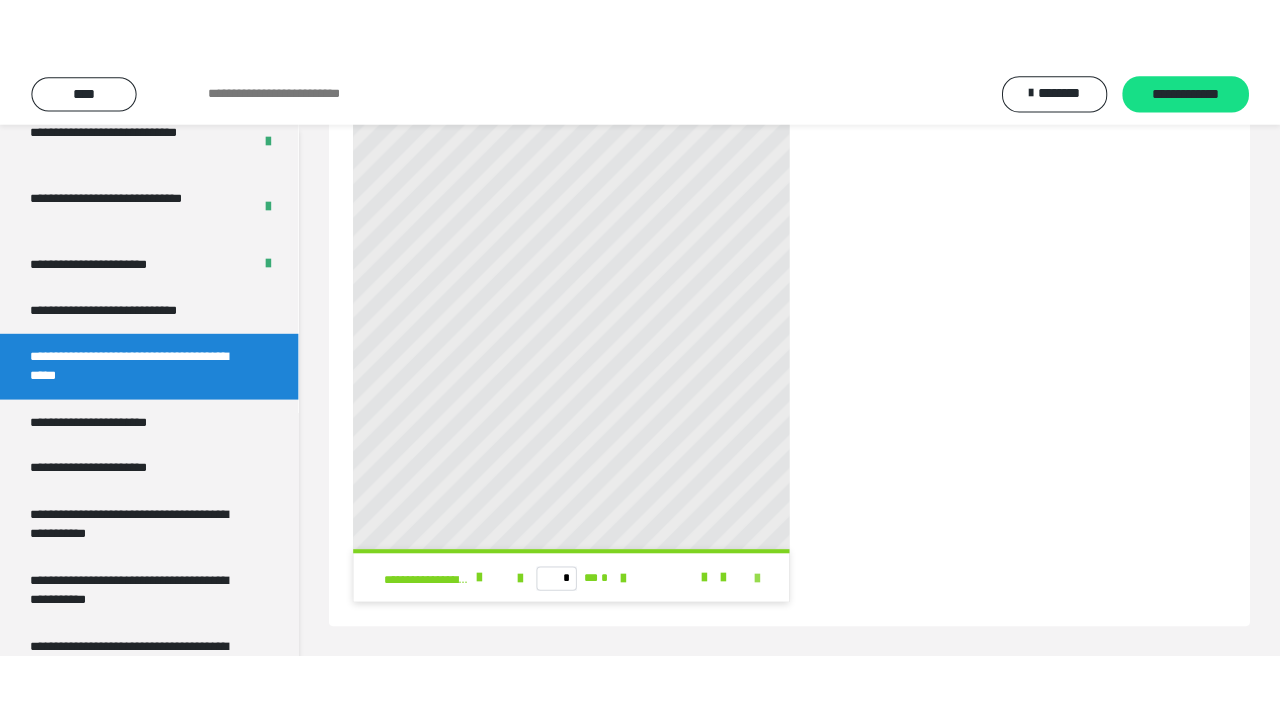 scroll, scrollTop: 475, scrollLeft: 0, axis: vertical 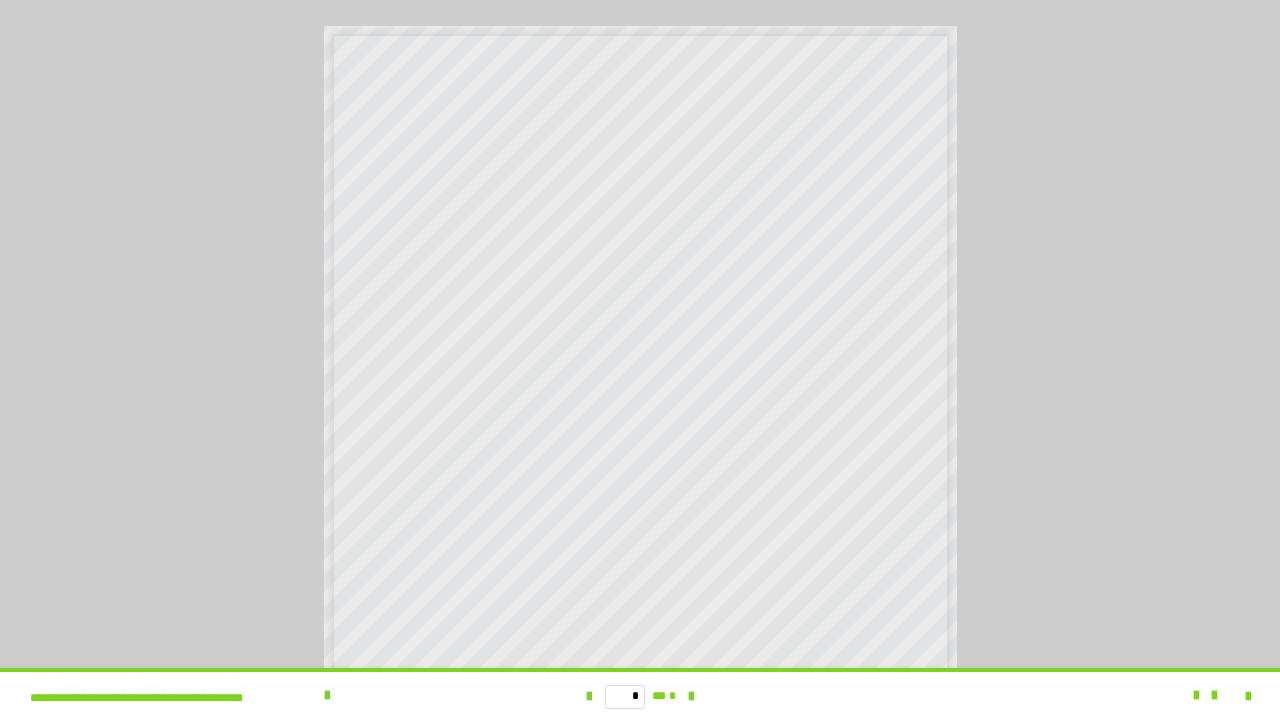 click on "**********" at bounding box center (640, 696) 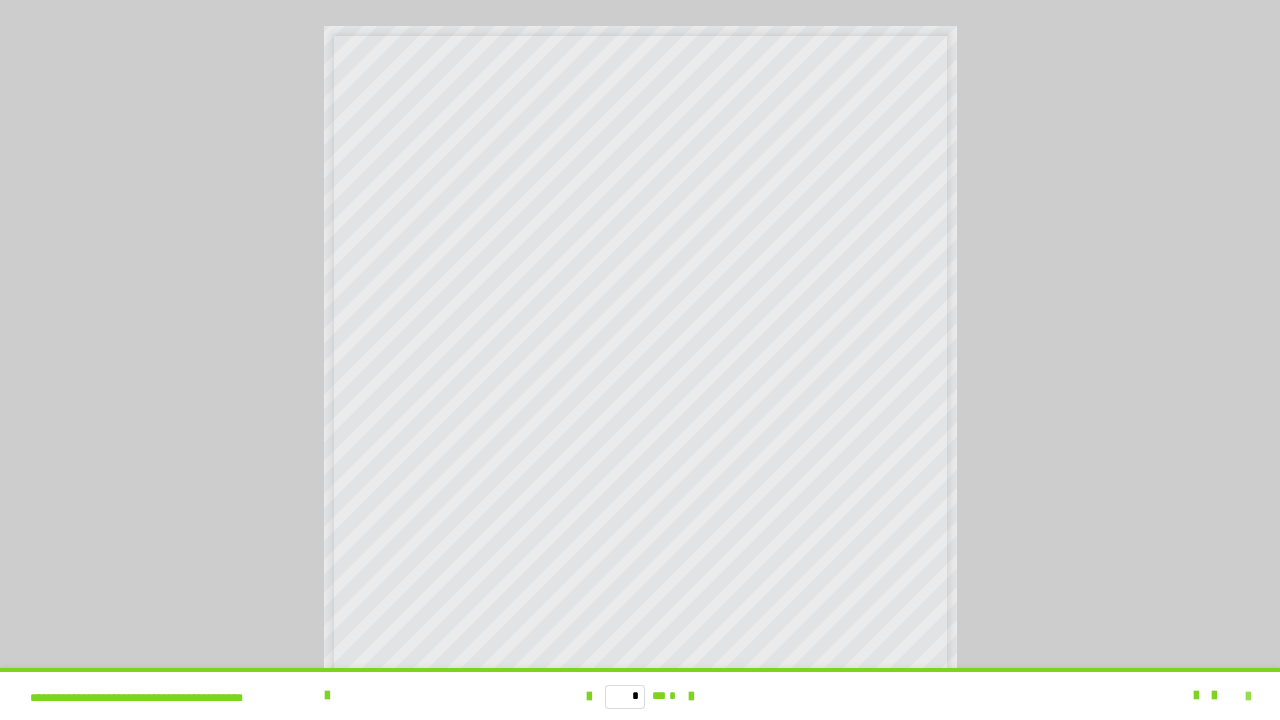 click at bounding box center [1248, 697] 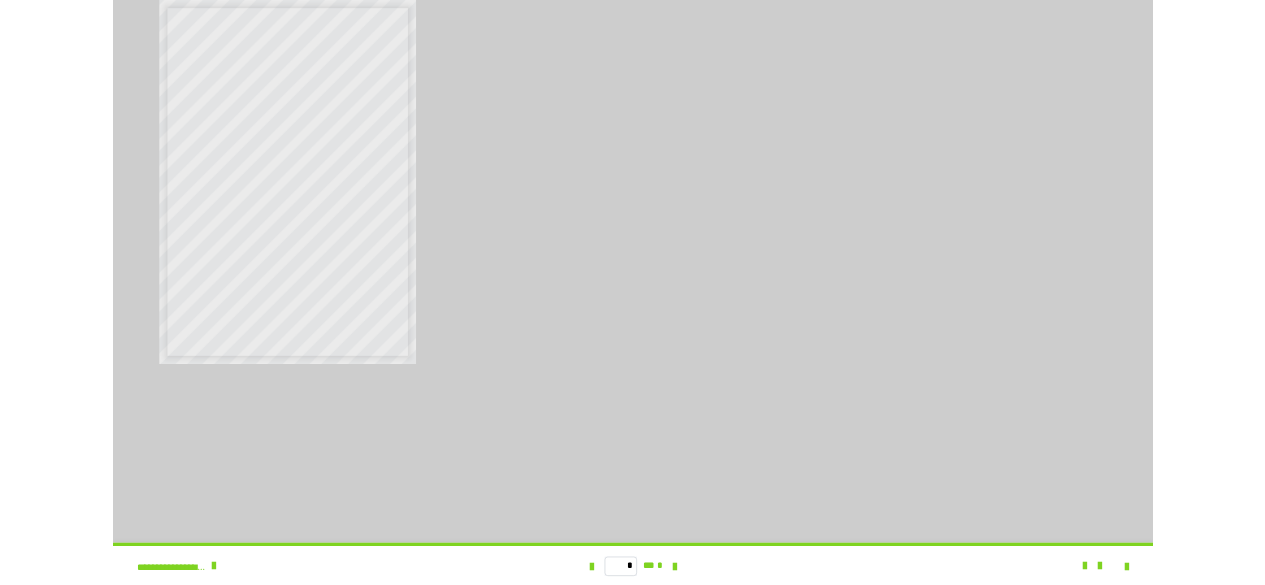 scroll, scrollTop: 3982, scrollLeft: 0, axis: vertical 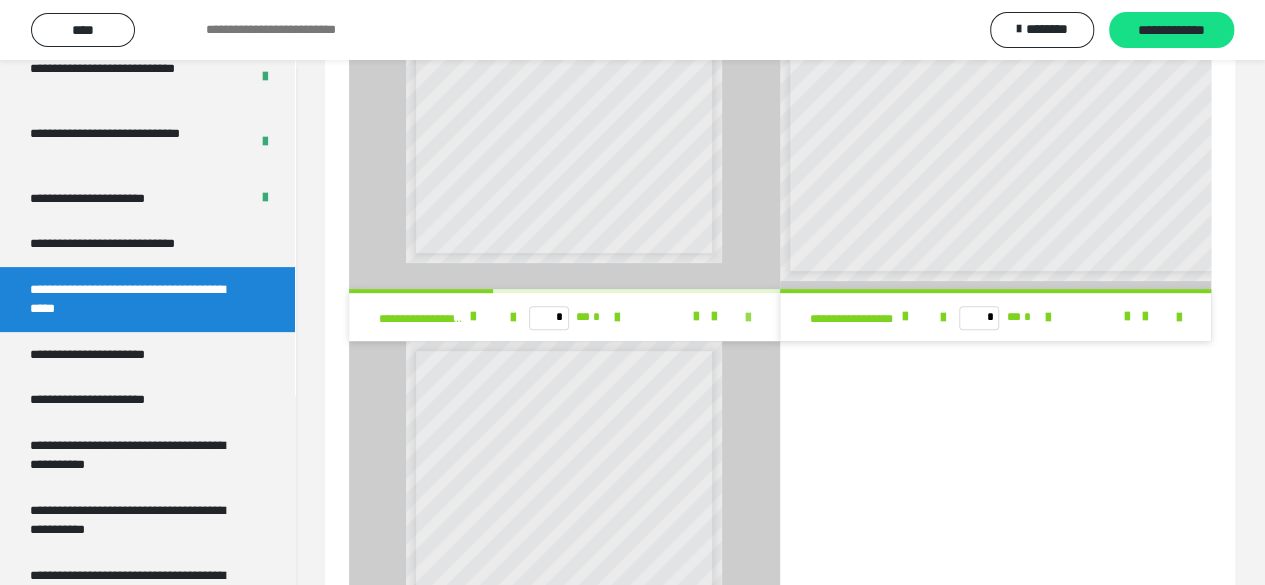 click at bounding box center [748, 318] 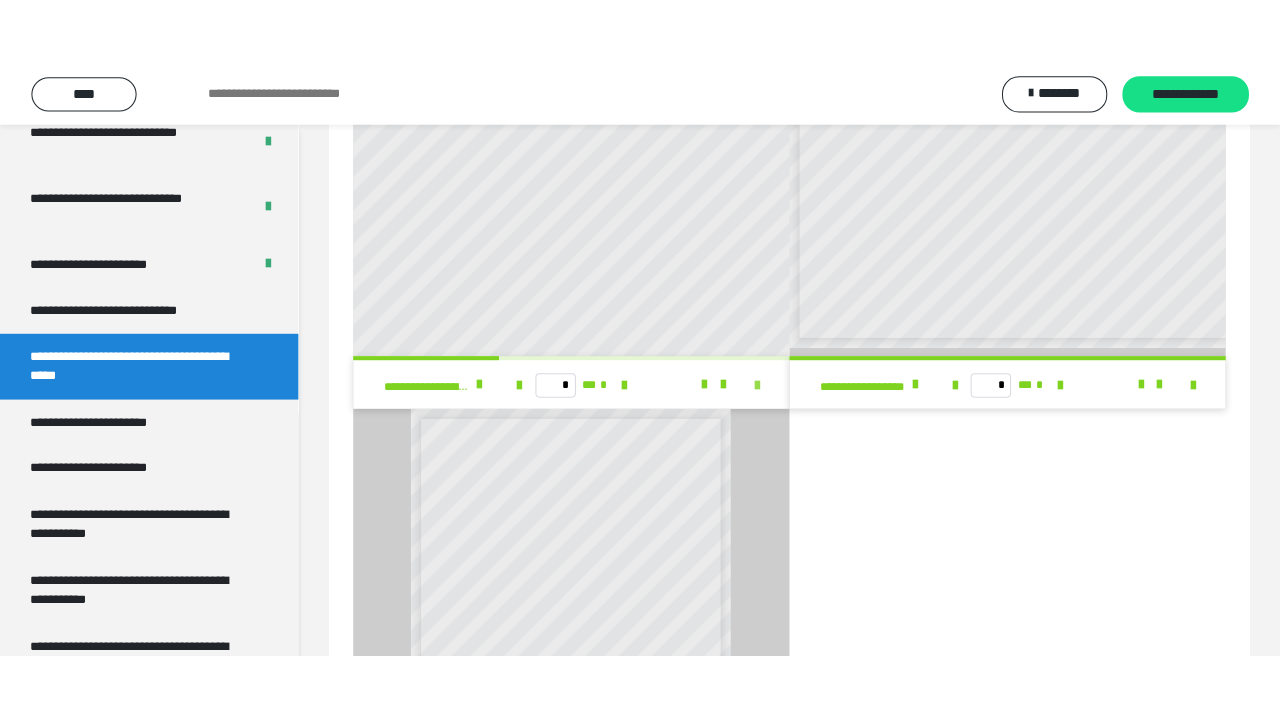 scroll, scrollTop: 0, scrollLeft: 0, axis: both 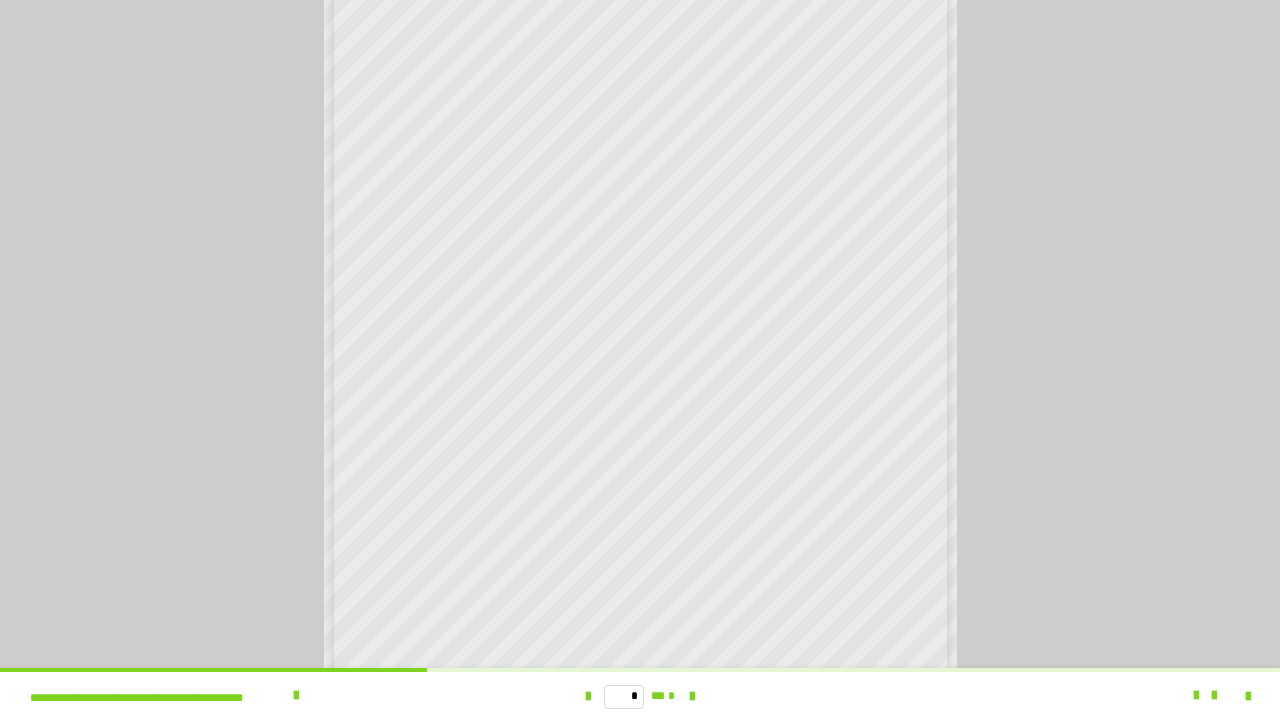 click on "* ** *" at bounding box center [640, 696] 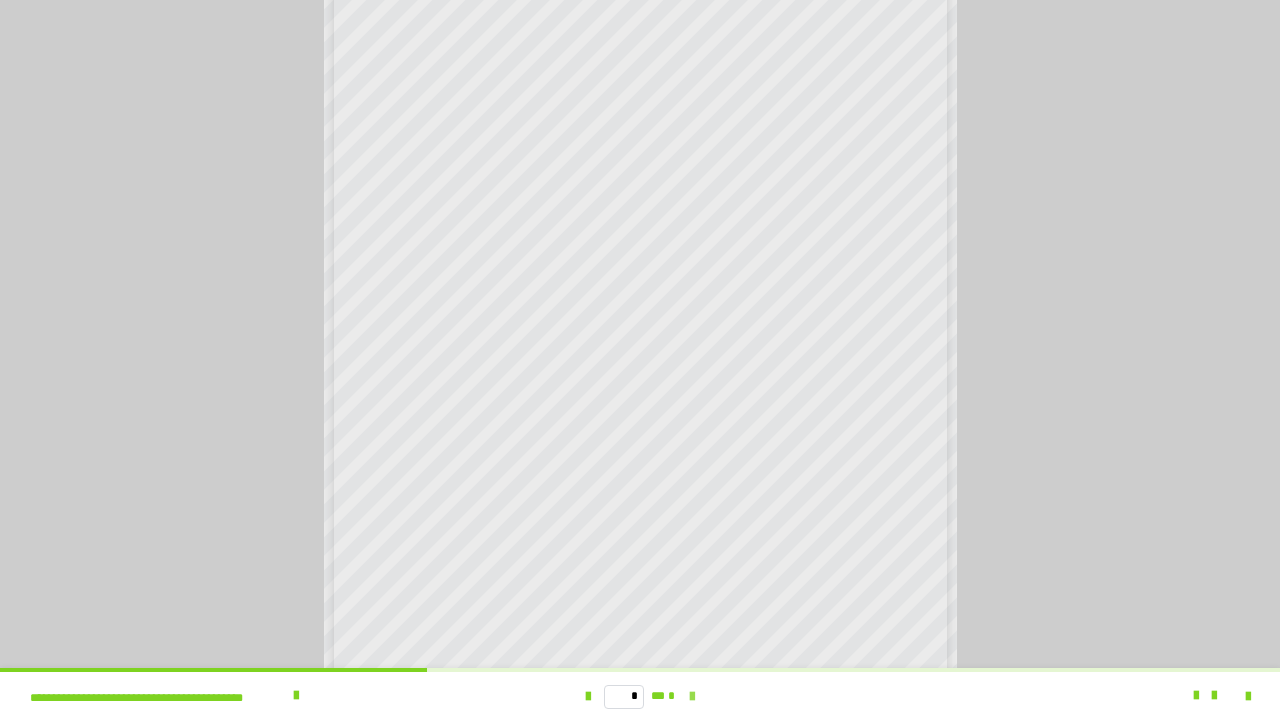 click at bounding box center [692, 697] 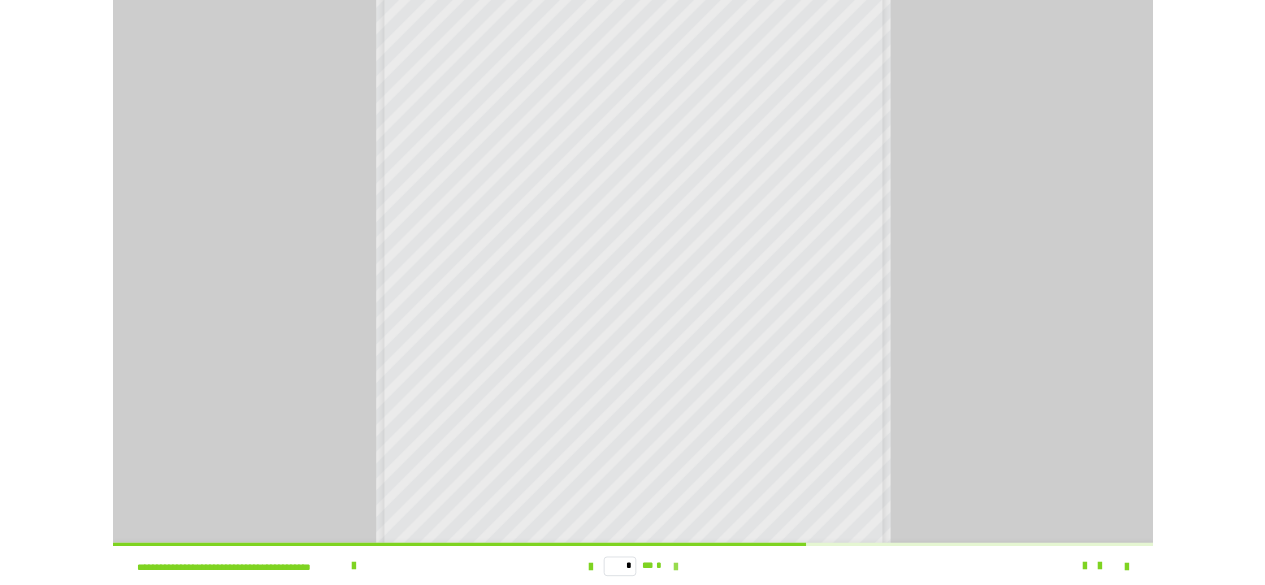 scroll, scrollTop: 0, scrollLeft: 0, axis: both 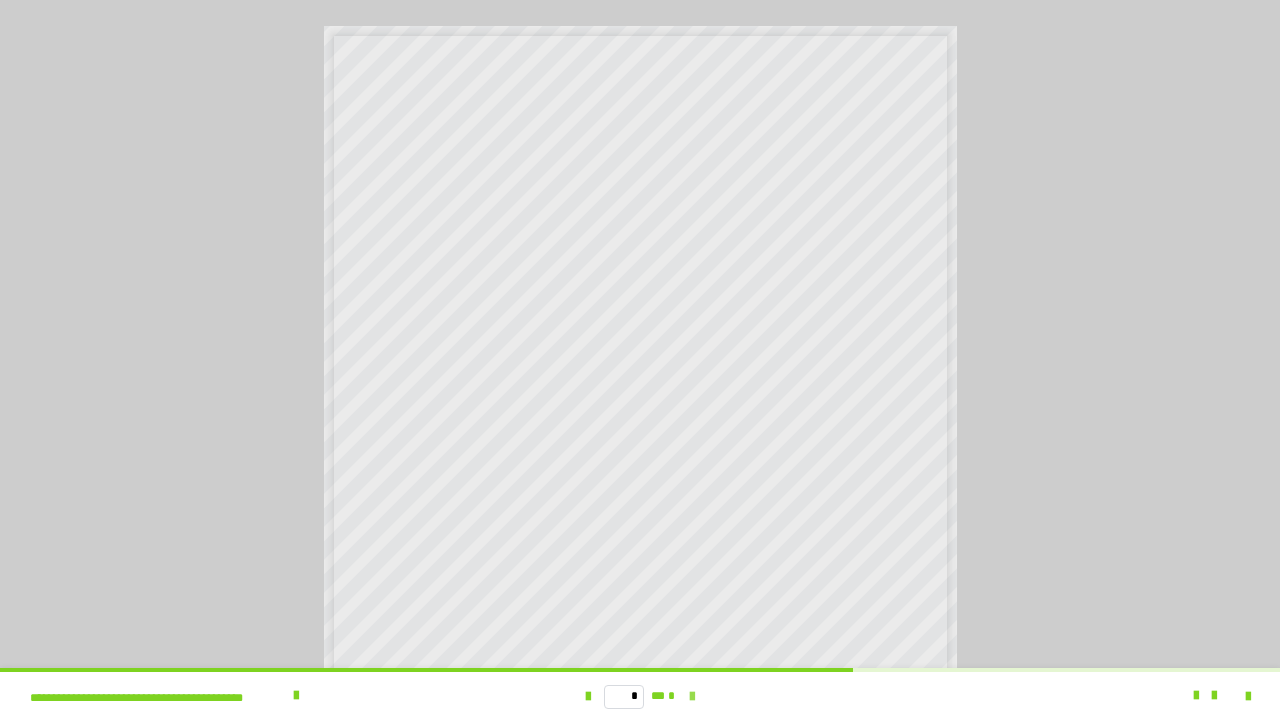 click at bounding box center (692, 697) 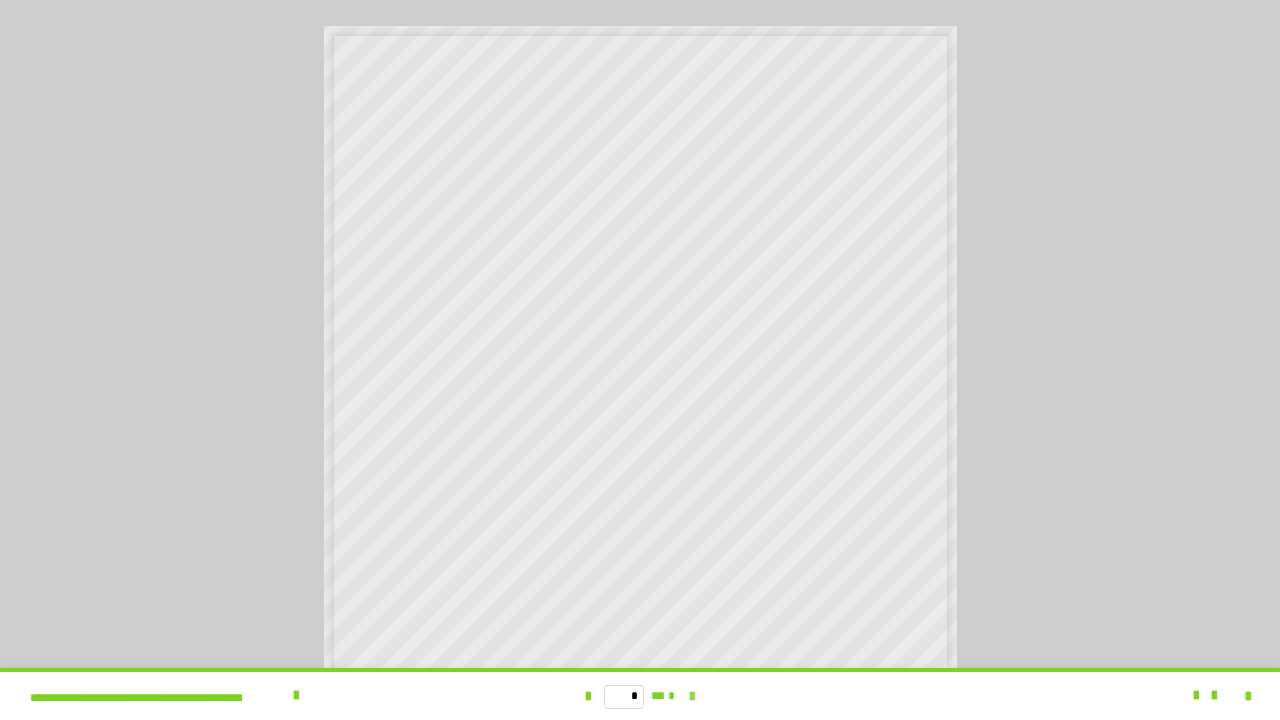 click on "* ** *" at bounding box center (640, 696) 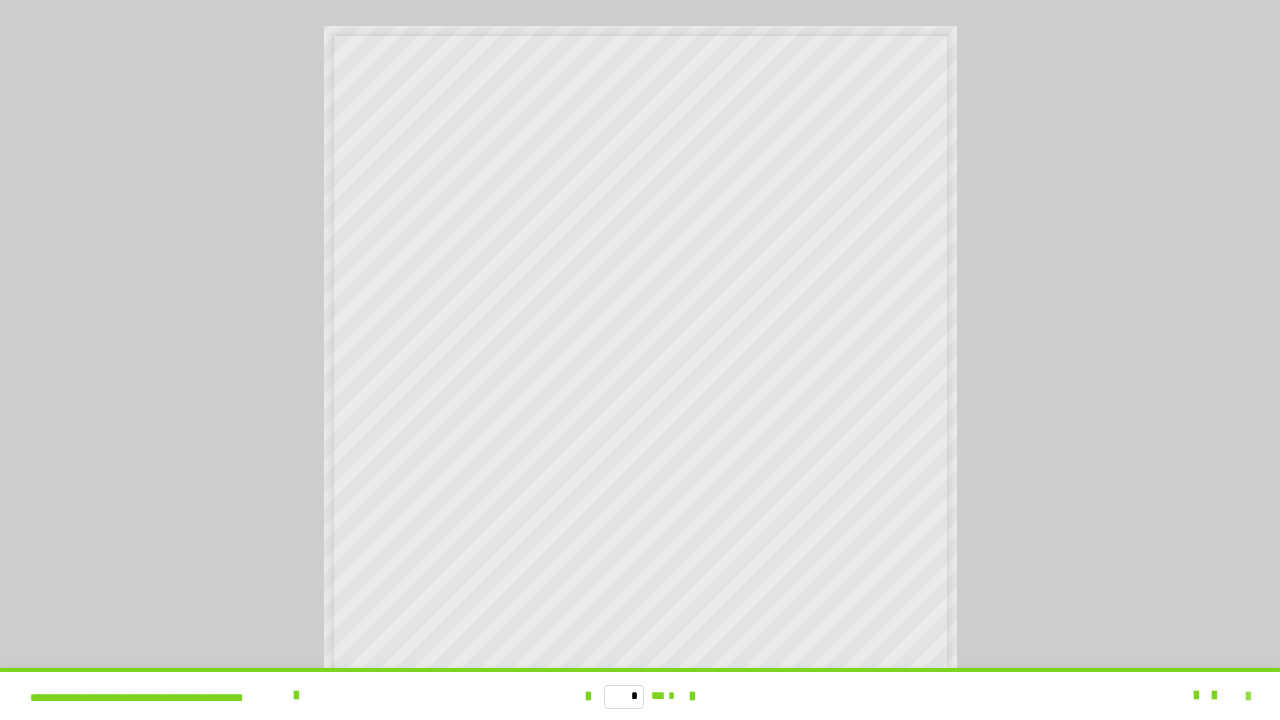 click at bounding box center [1248, 697] 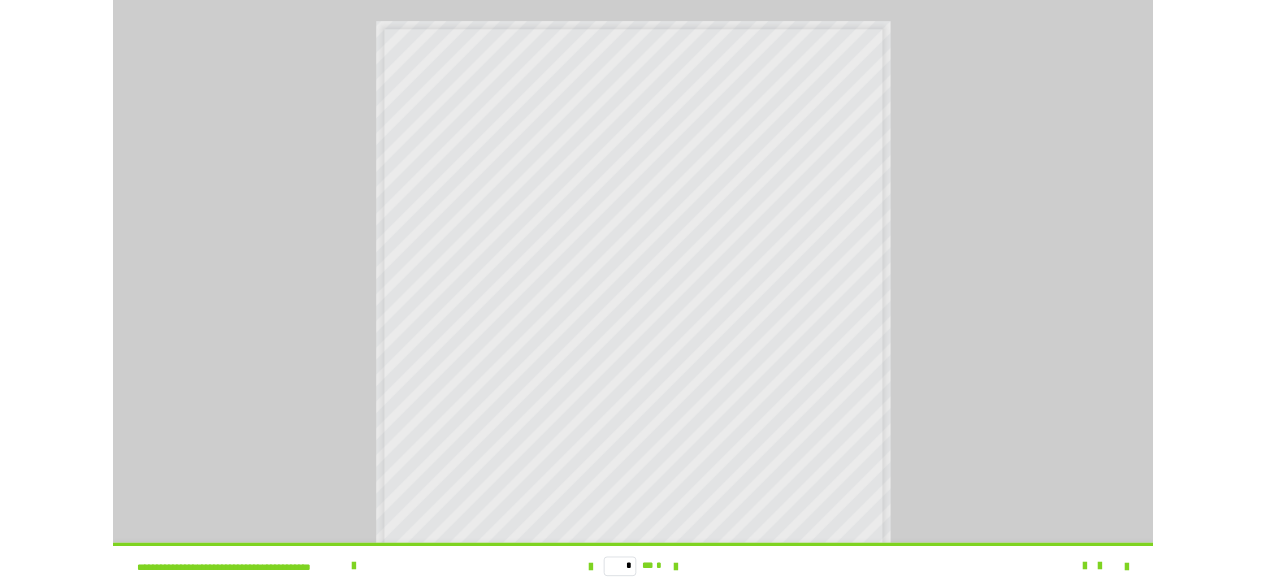 scroll, scrollTop: 0, scrollLeft: 0, axis: both 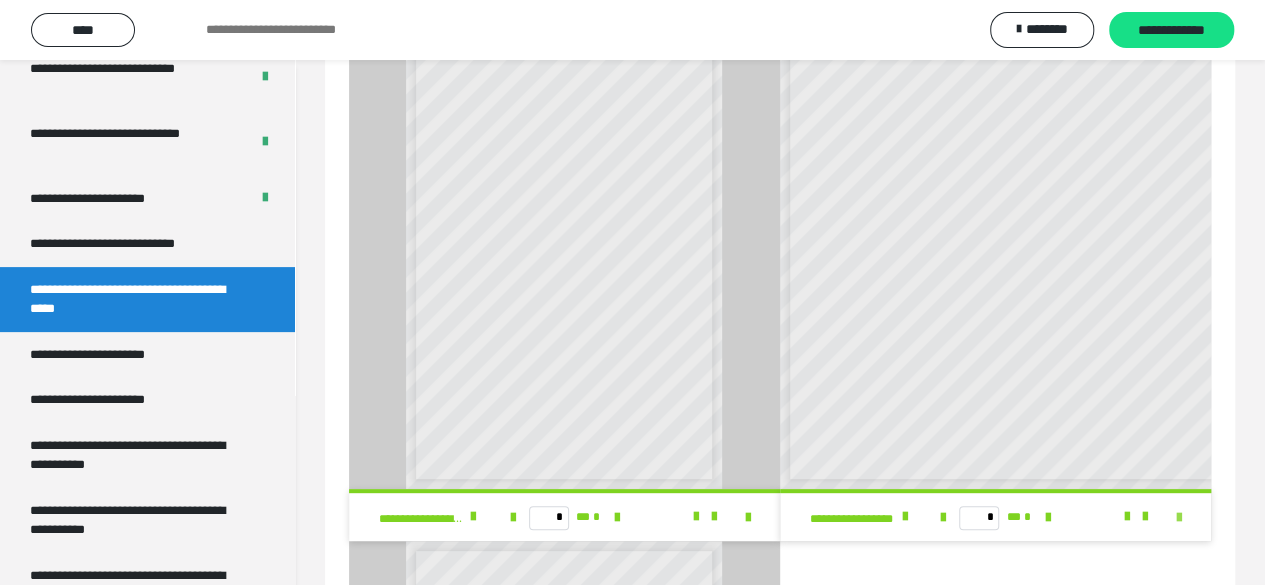 click at bounding box center [1179, 518] 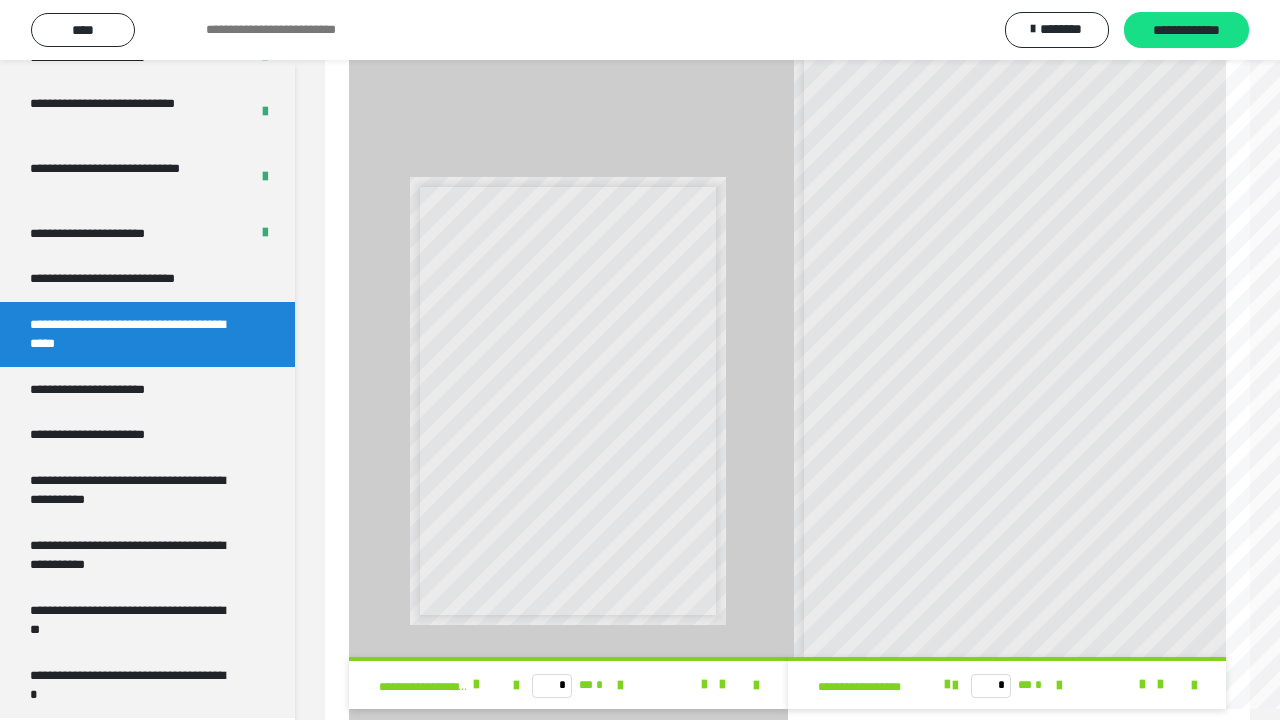 click on "* ** *" at bounding box center (1007, 685) 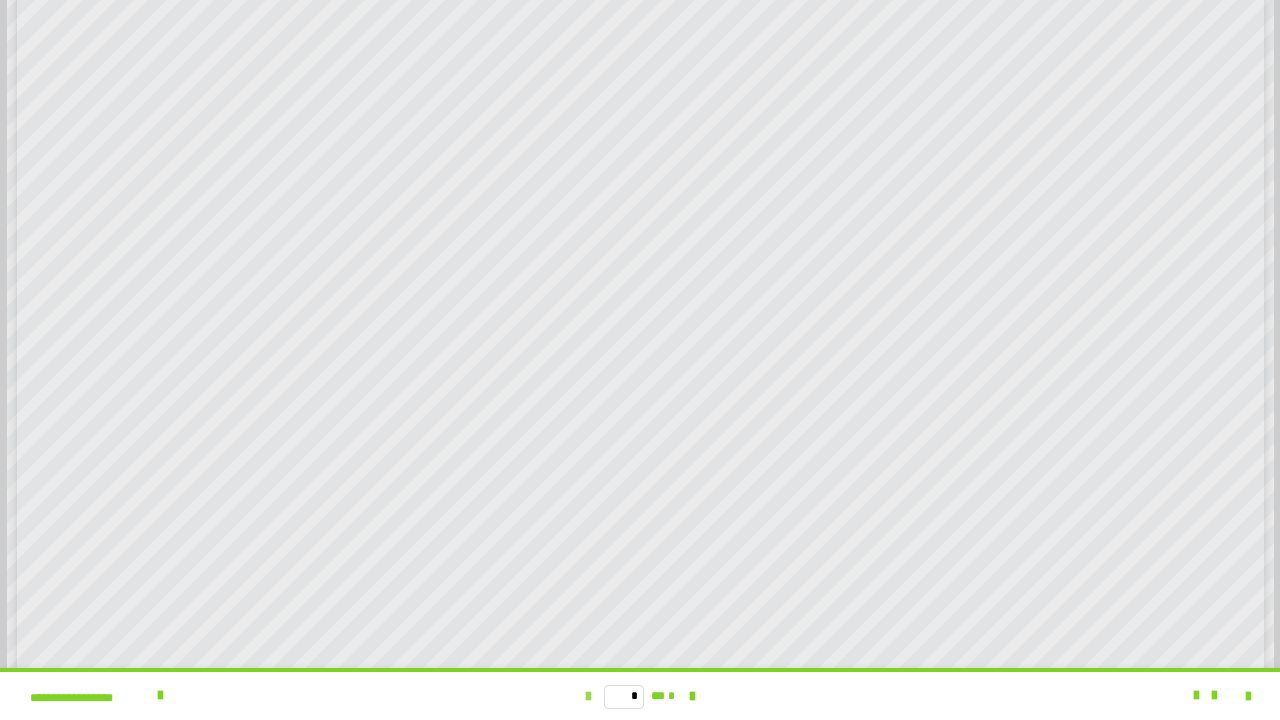 click at bounding box center (588, 697) 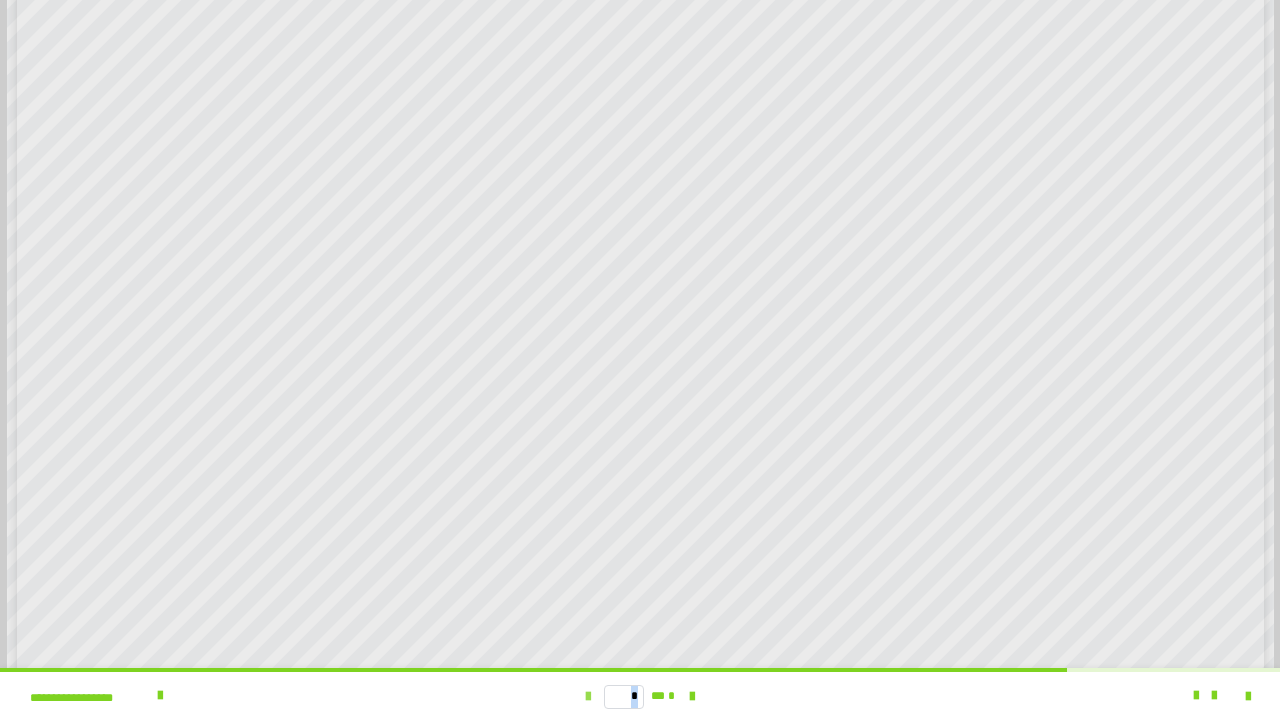 click at bounding box center (588, 697) 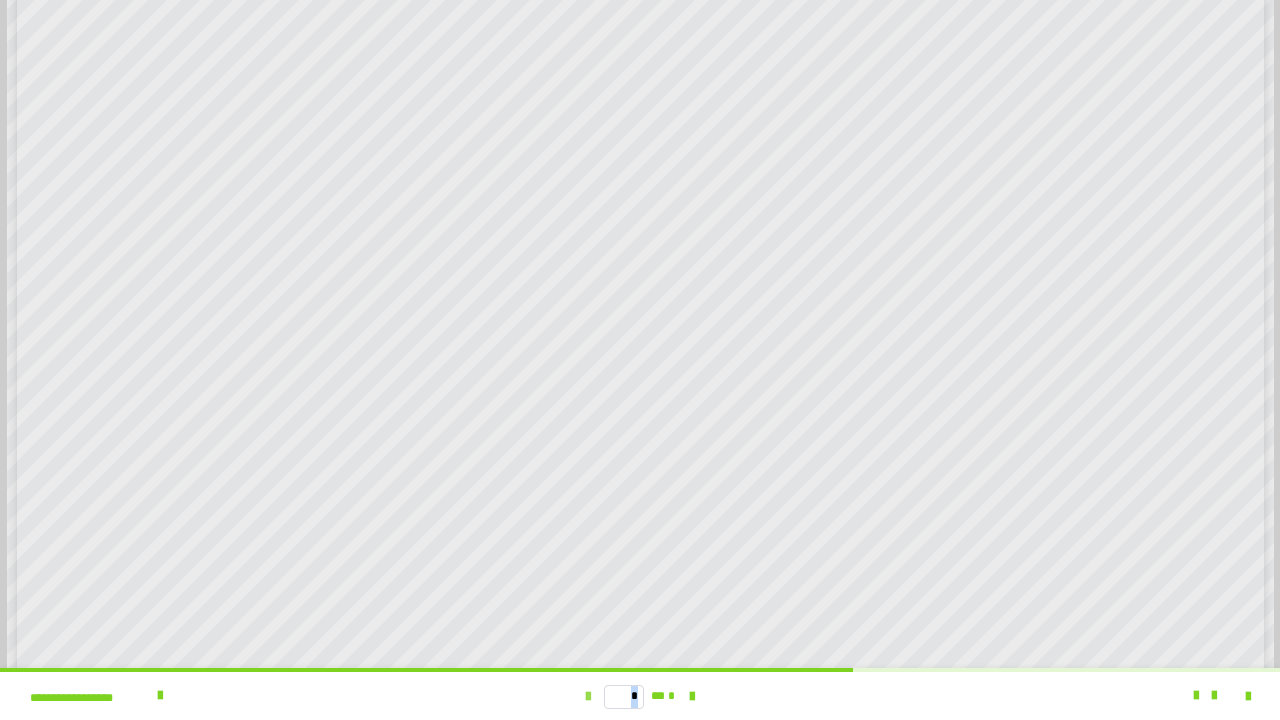 click at bounding box center [588, 697] 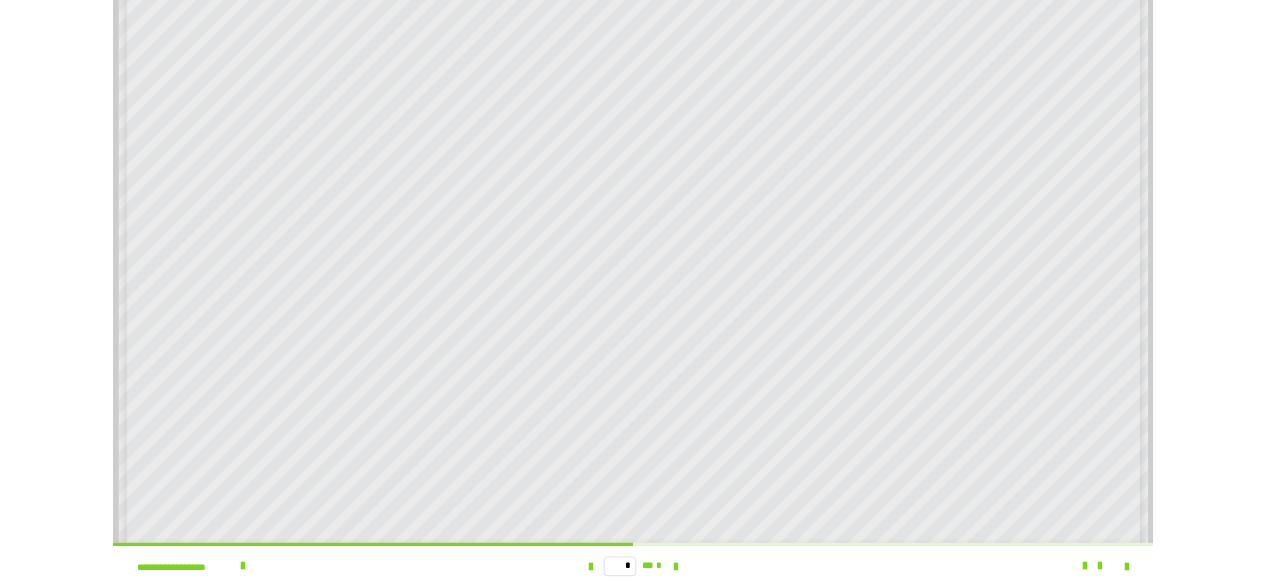 scroll, scrollTop: 0, scrollLeft: 0, axis: both 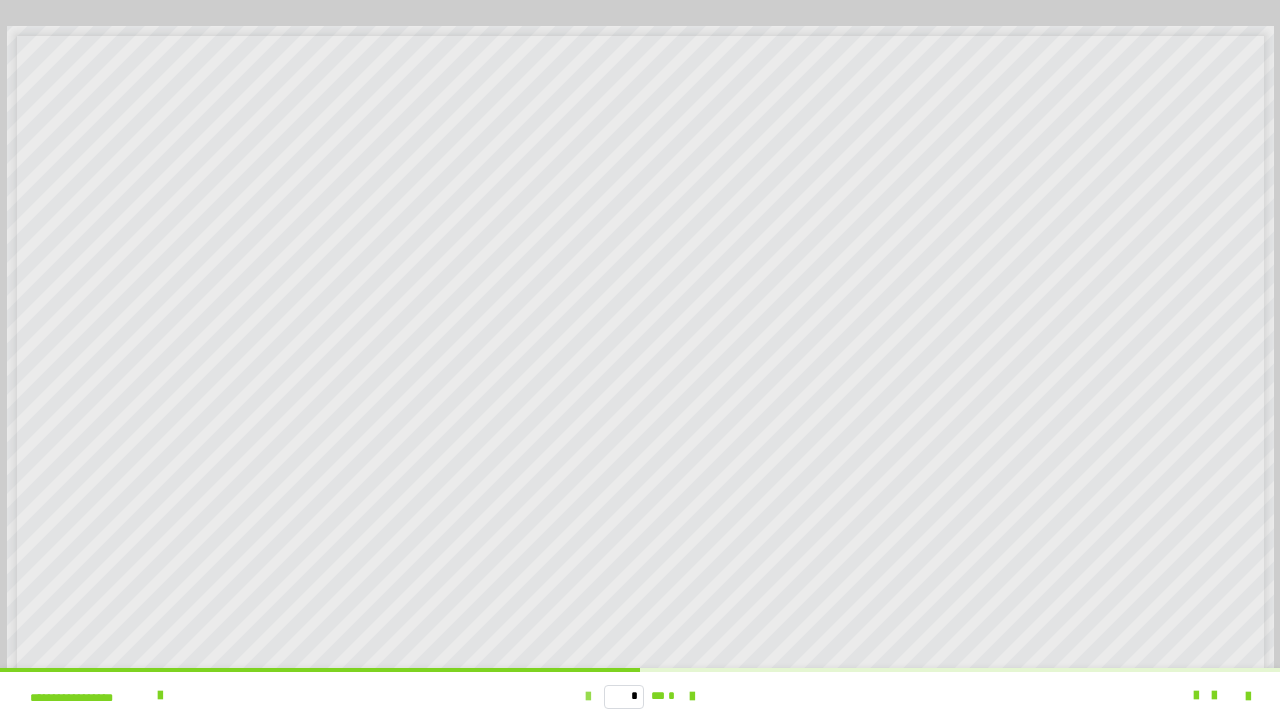 click at bounding box center (588, 697) 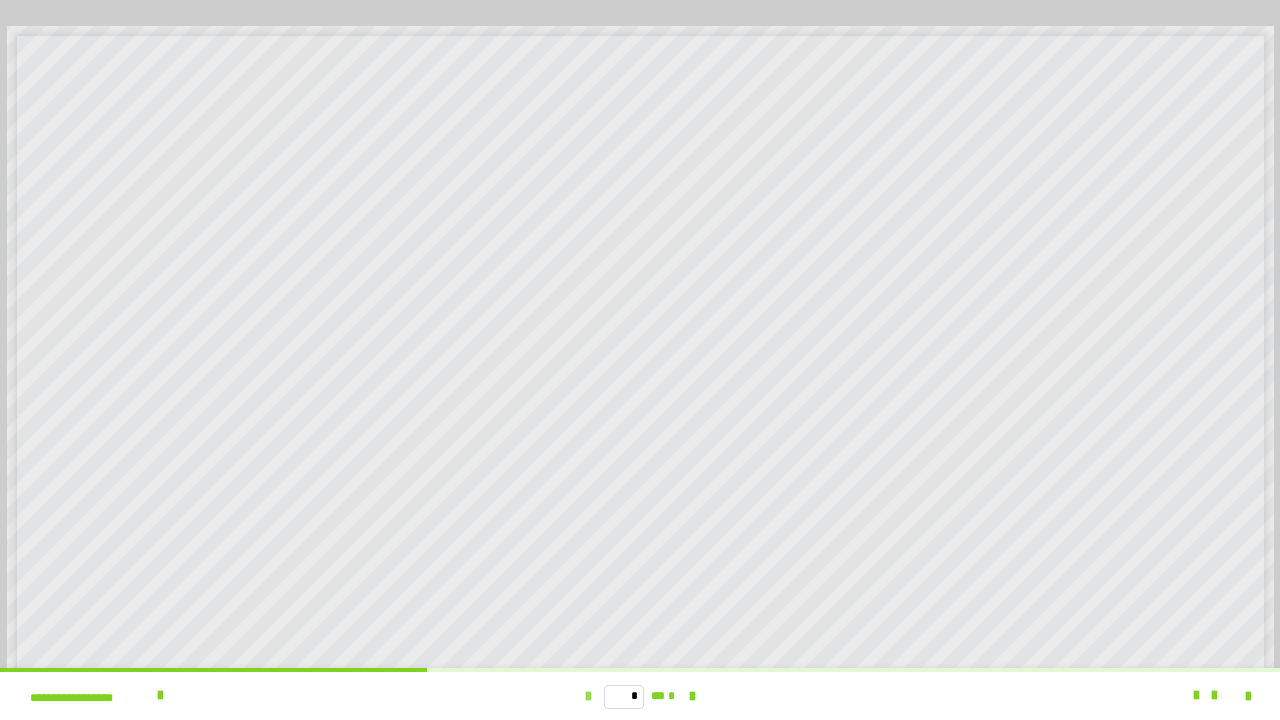 click at bounding box center (588, 697) 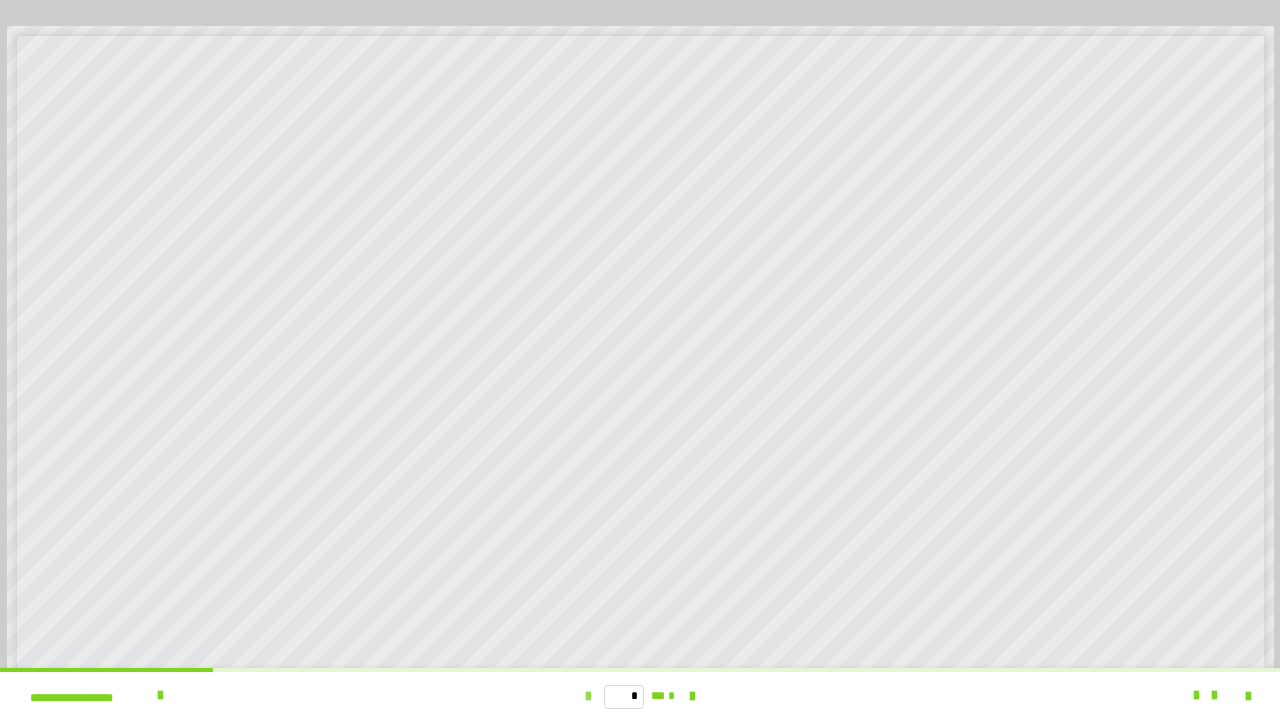 click on "* ** *" at bounding box center (640, 696) 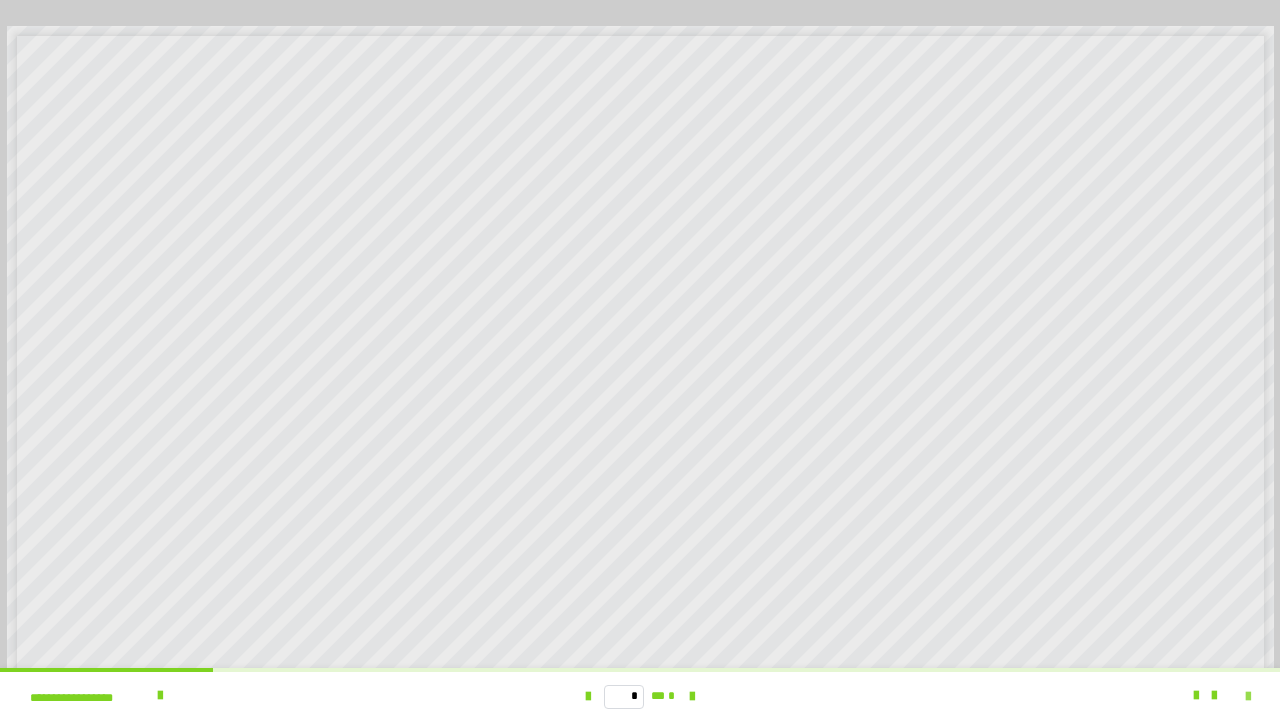 click at bounding box center (1248, 697) 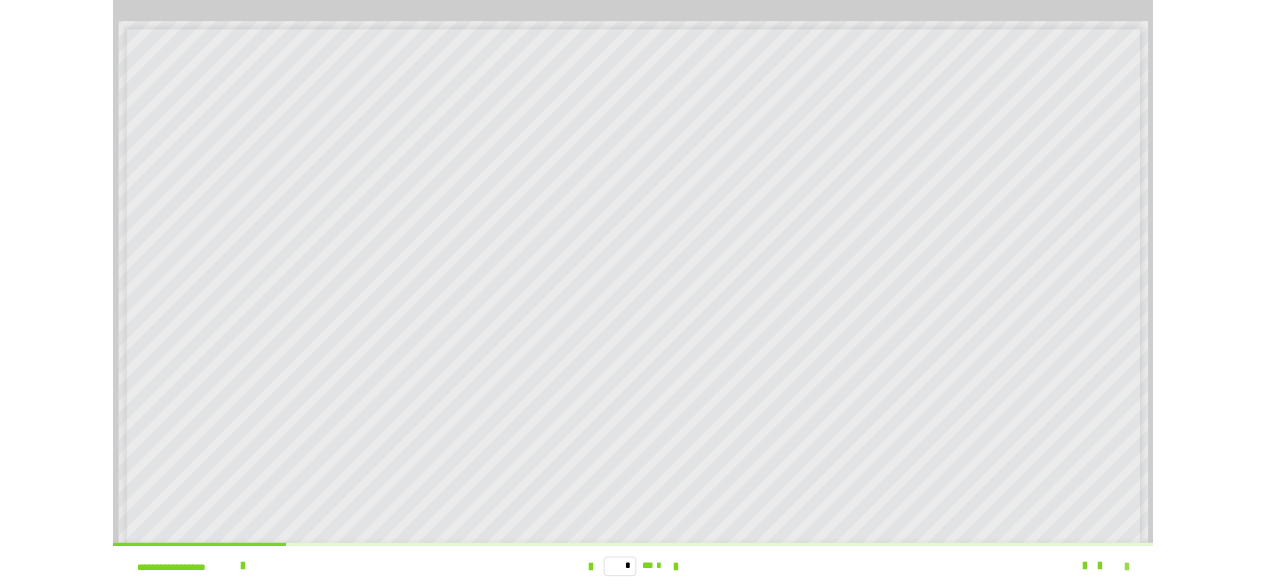 scroll, scrollTop: 3982, scrollLeft: 0, axis: vertical 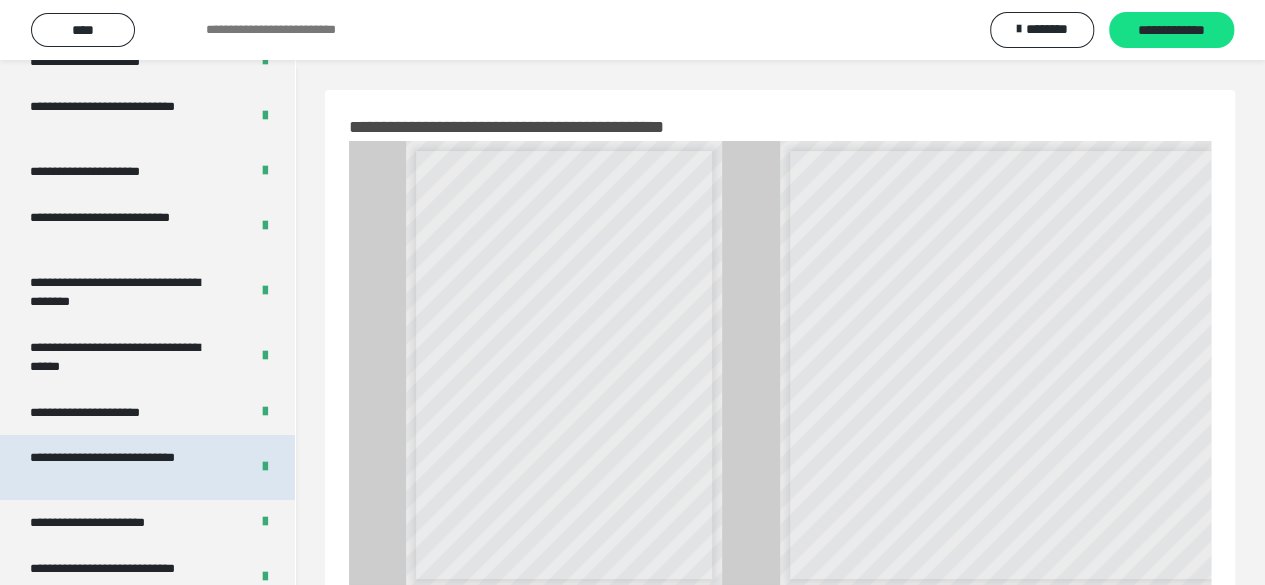 click on "**********" at bounding box center (124, 467) 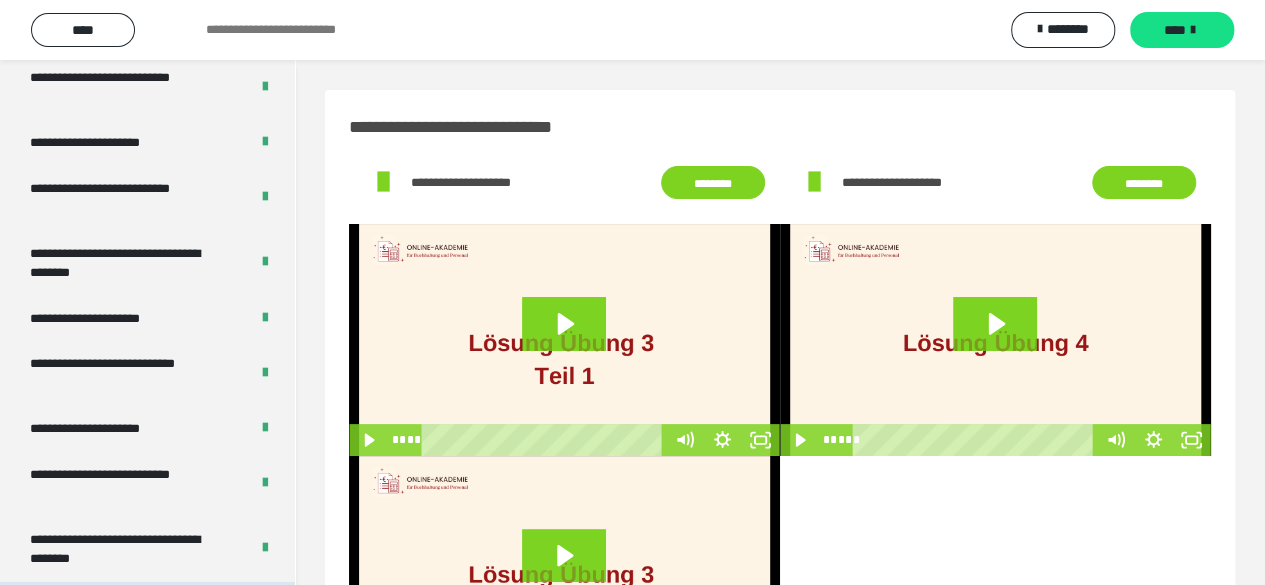 scroll, scrollTop: 3182, scrollLeft: 0, axis: vertical 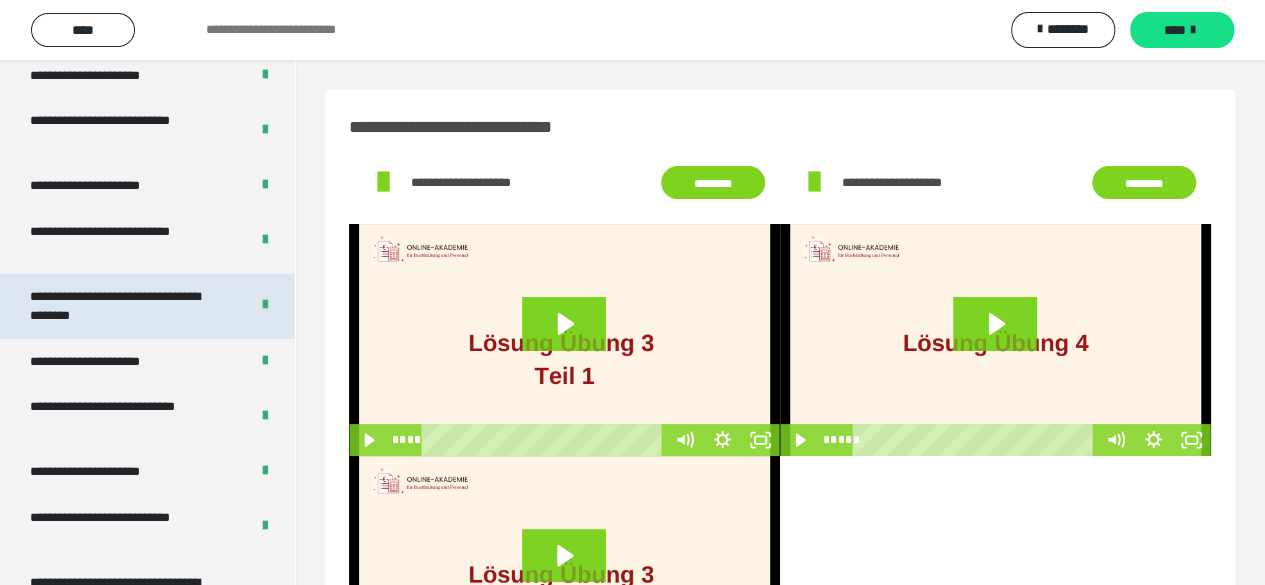 click on "**********" at bounding box center (124, 306) 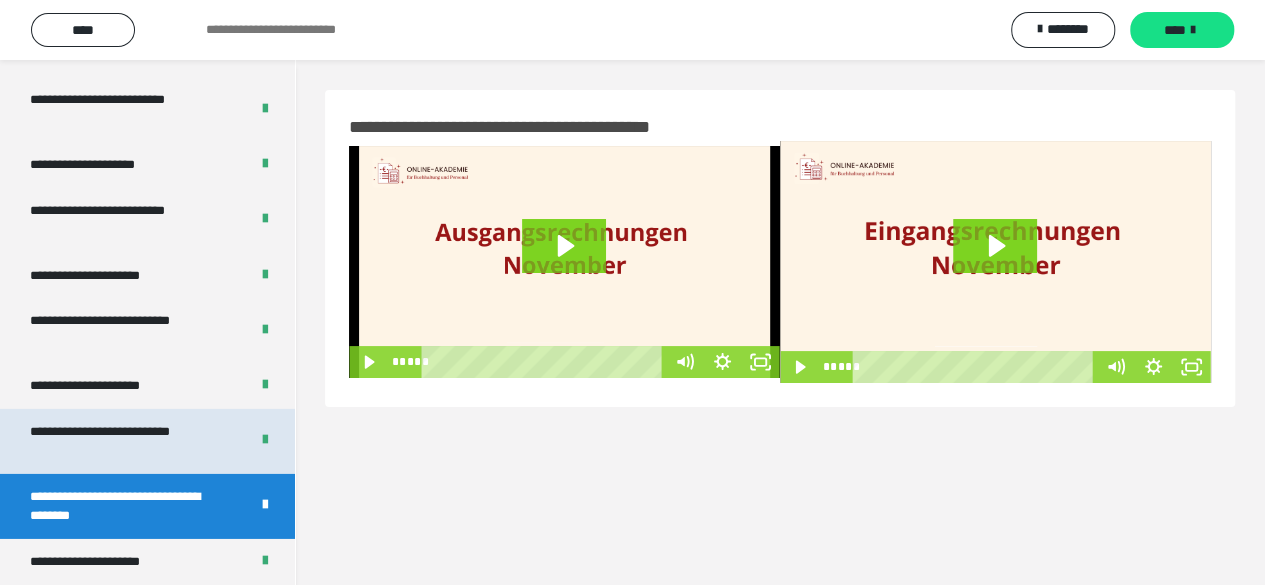 scroll, scrollTop: 3082, scrollLeft: 0, axis: vertical 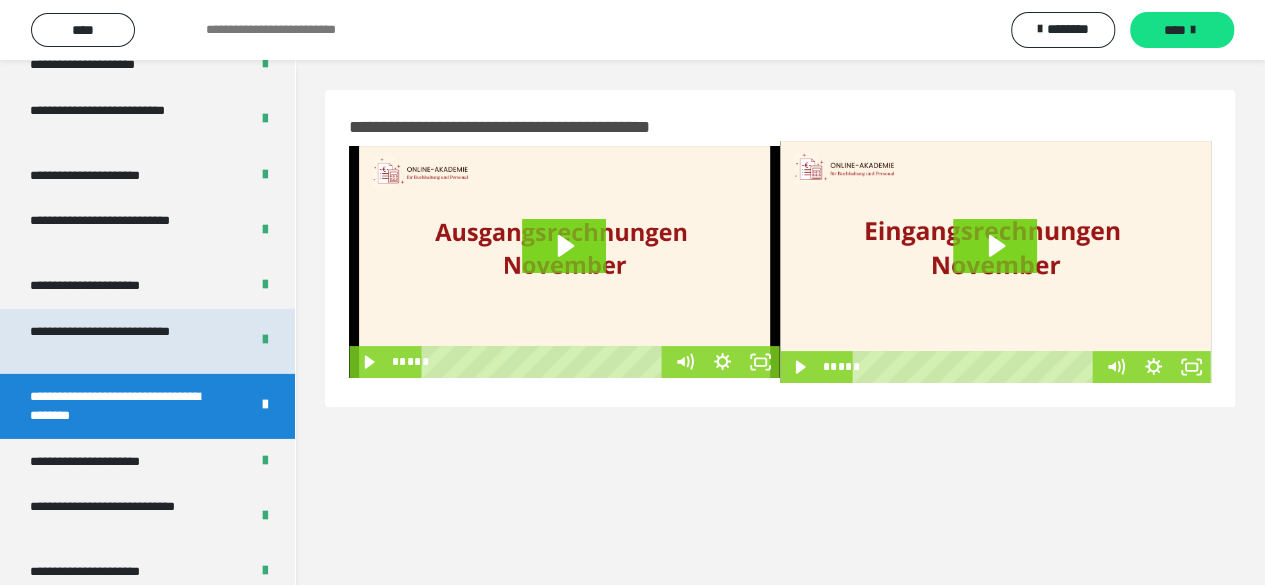 click on "**********" at bounding box center (124, 341) 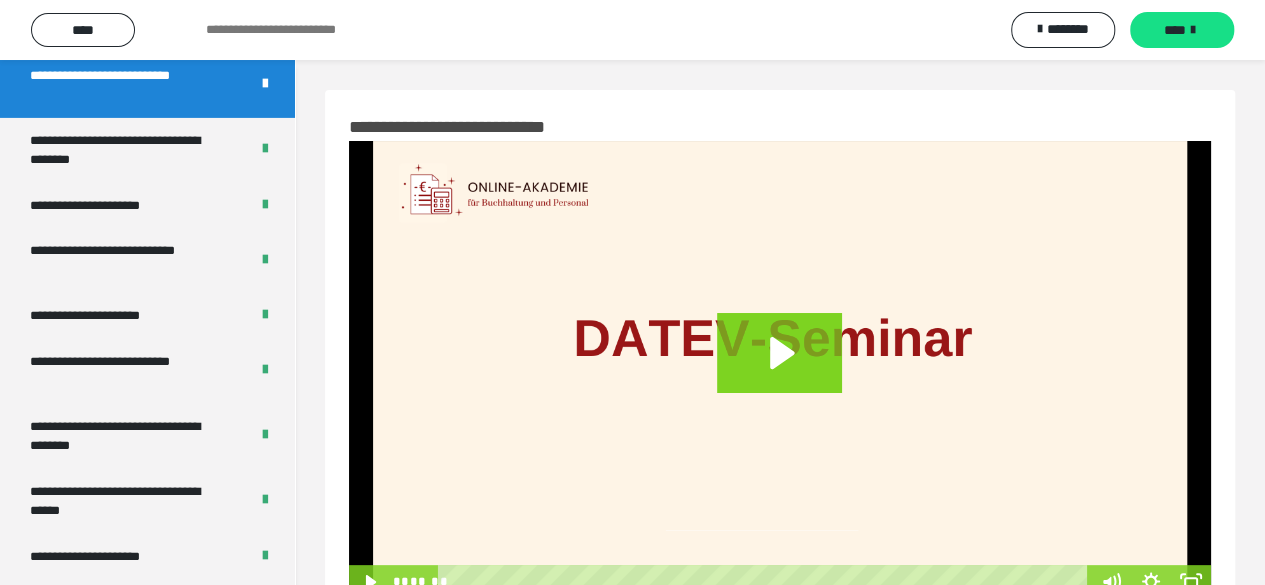 scroll, scrollTop: 3582, scrollLeft: 0, axis: vertical 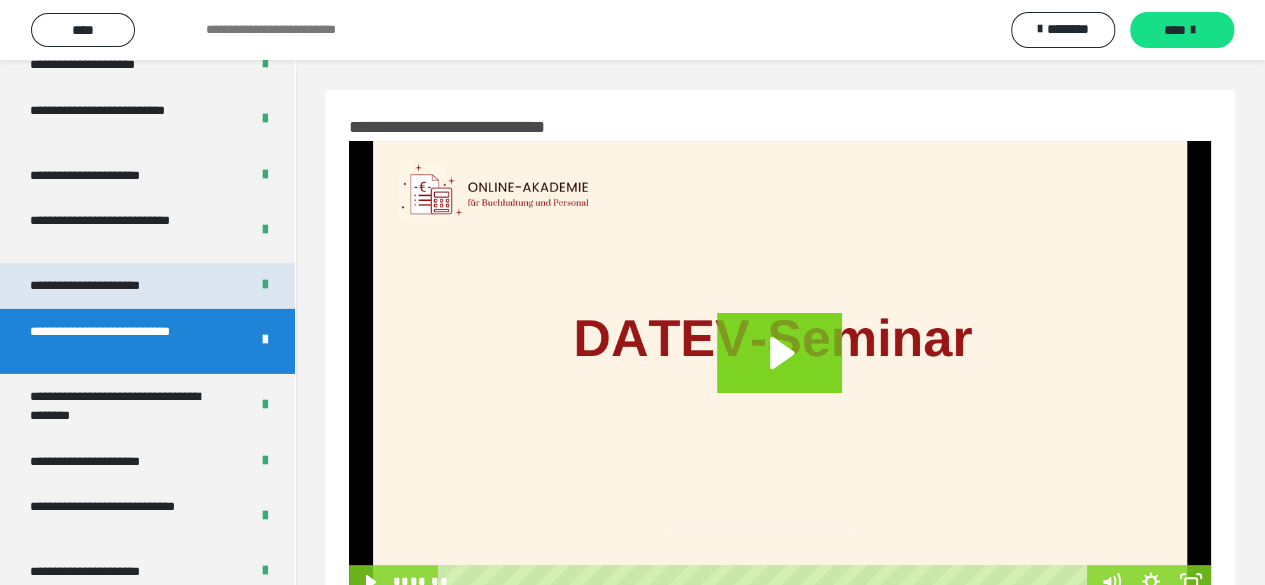 click on "**********" at bounding box center (107, 286) 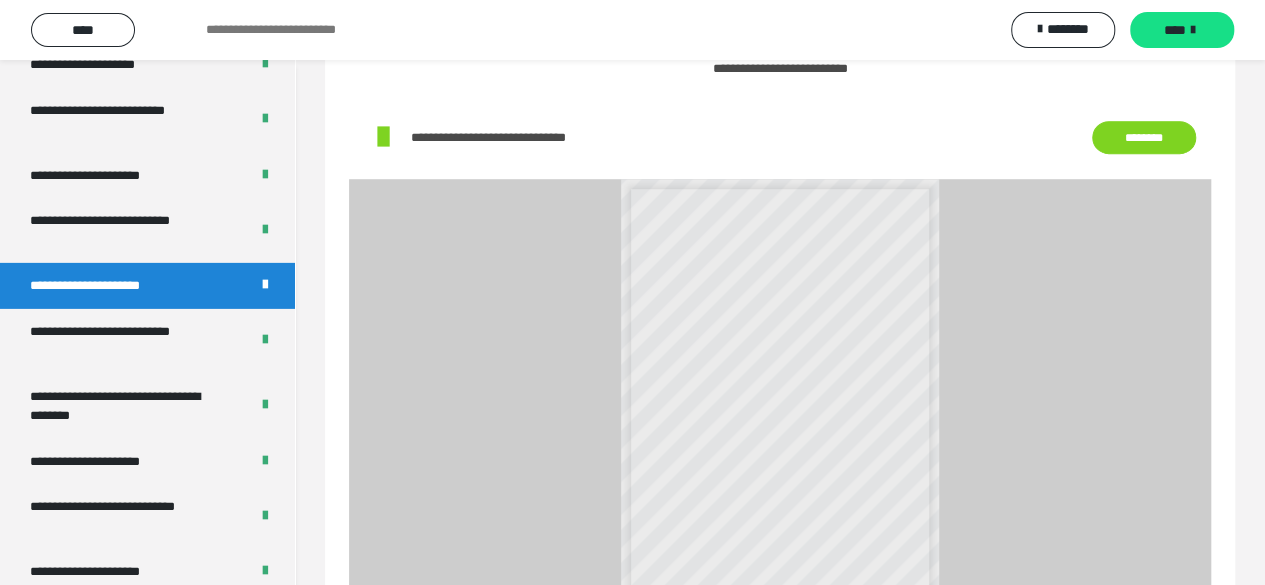 scroll, scrollTop: 600, scrollLeft: 0, axis: vertical 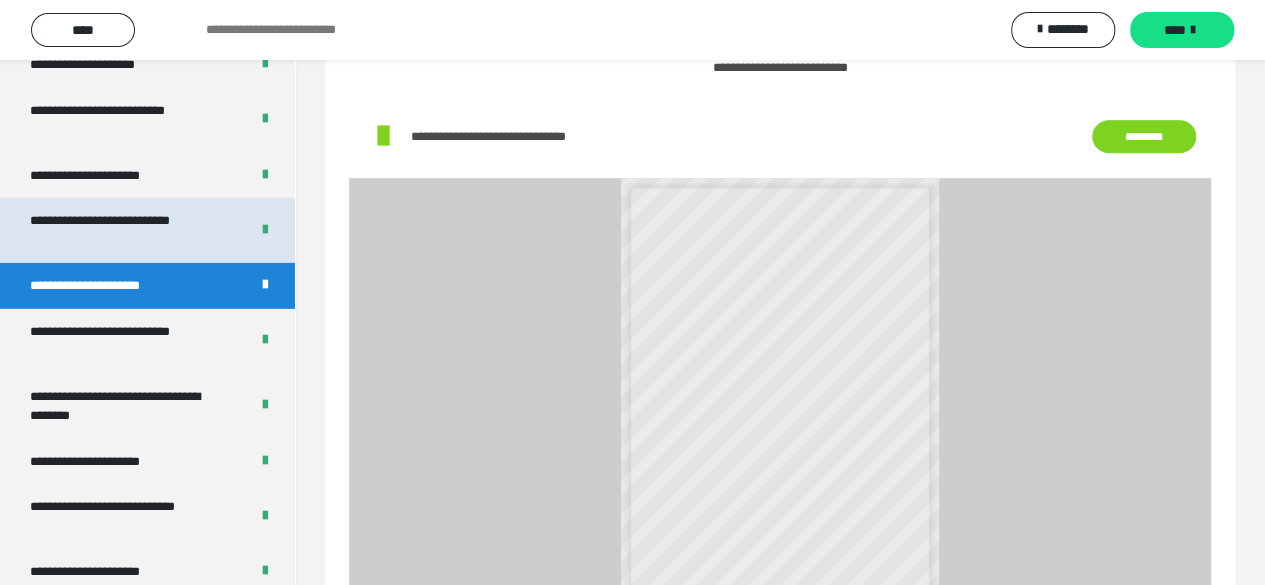 click on "**********" at bounding box center [124, 230] 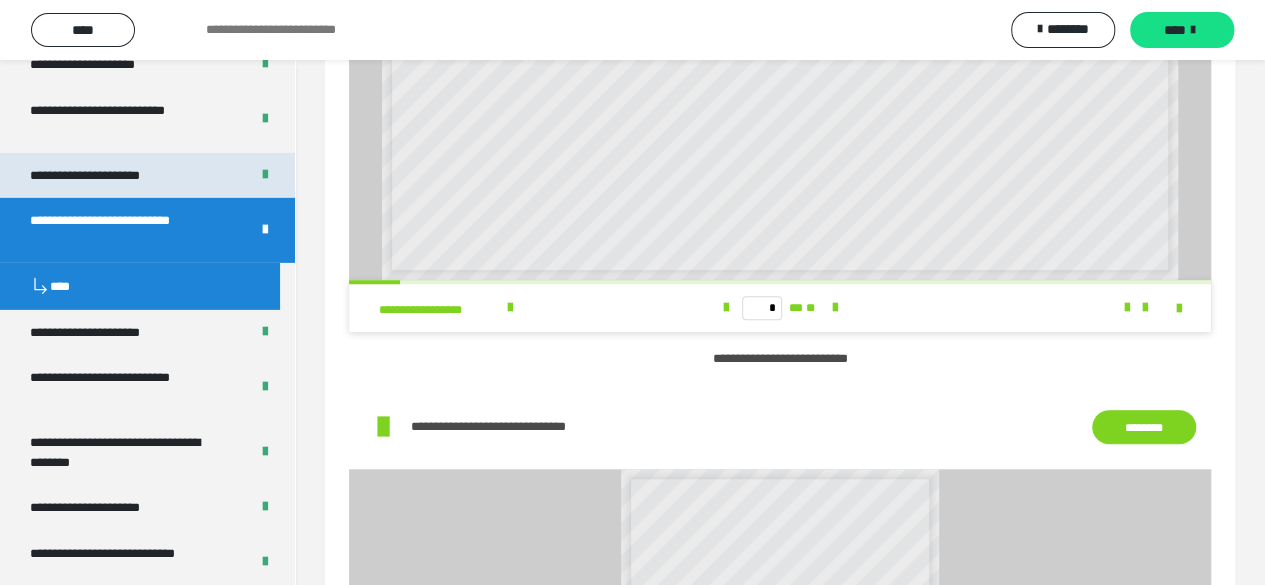 scroll, scrollTop: 60, scrollLeft: 0, axis: vertical 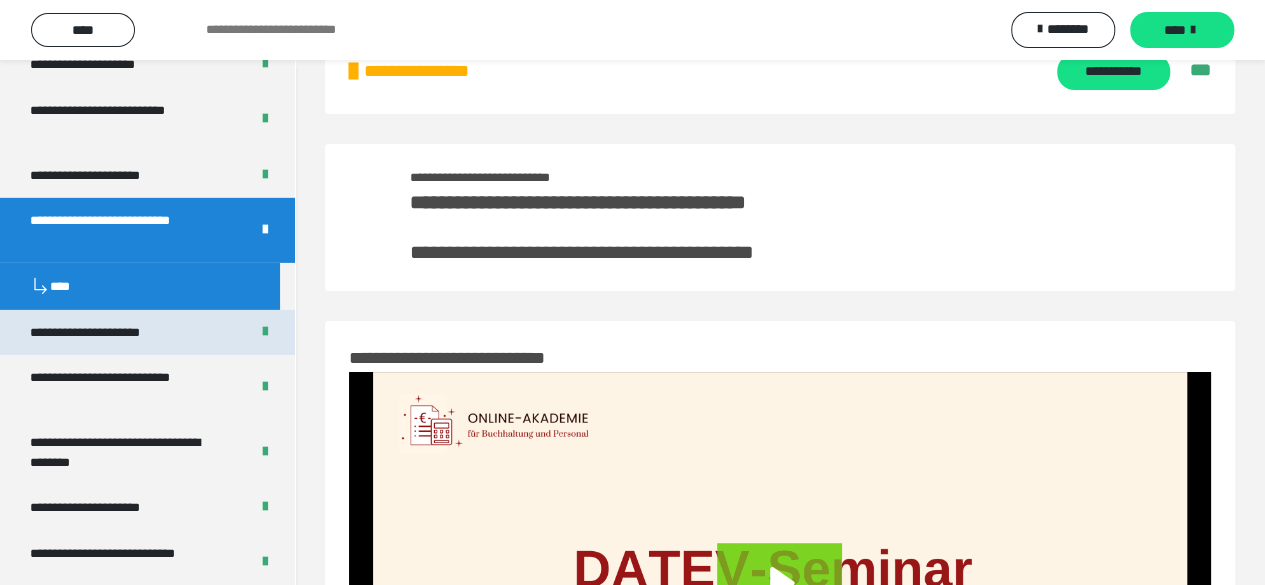 click on "**********" at bounding box center (107, 333) 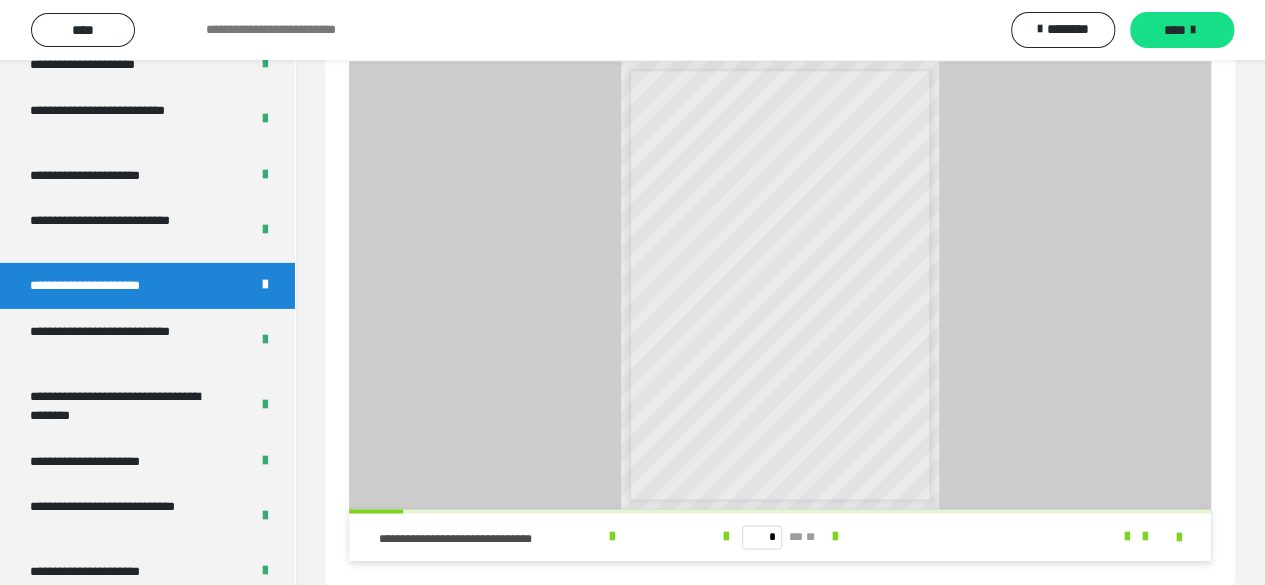 scroll, scrollTop: 1383, scrollLeft: 0, axis: vertical 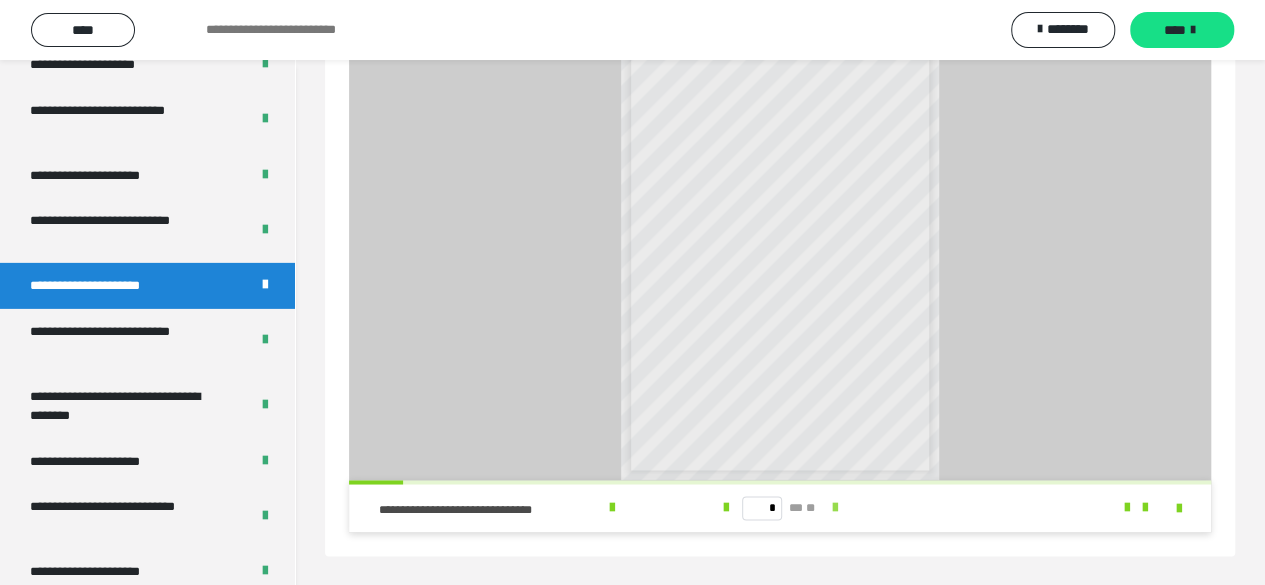 click at bounding box center [834, 508] 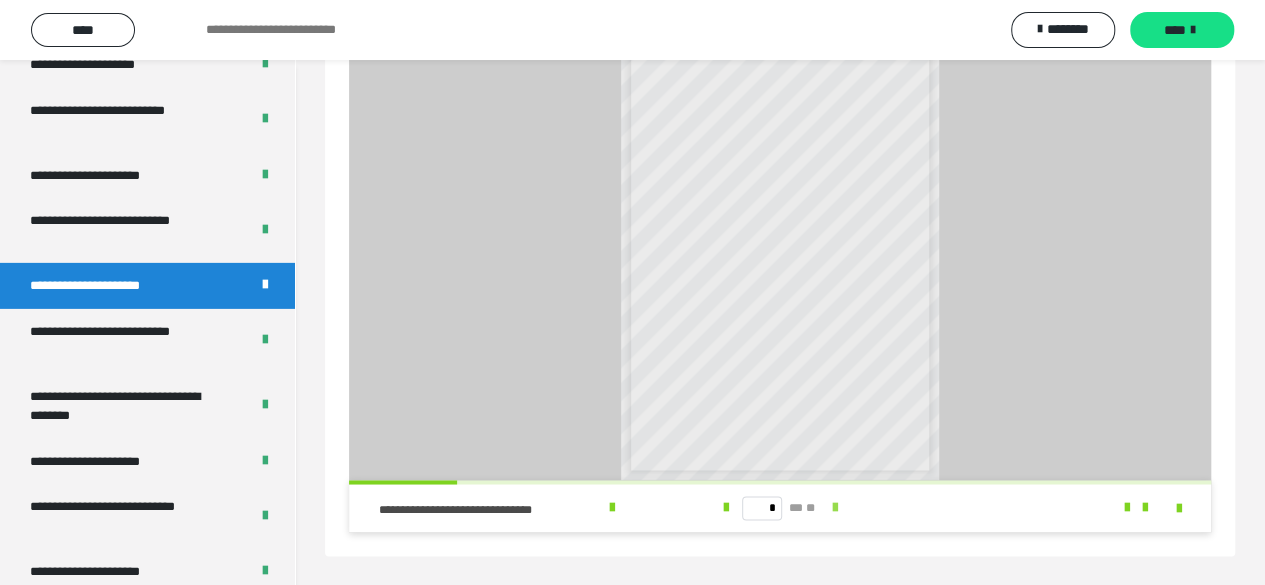 click at bounding box center (834, 508) 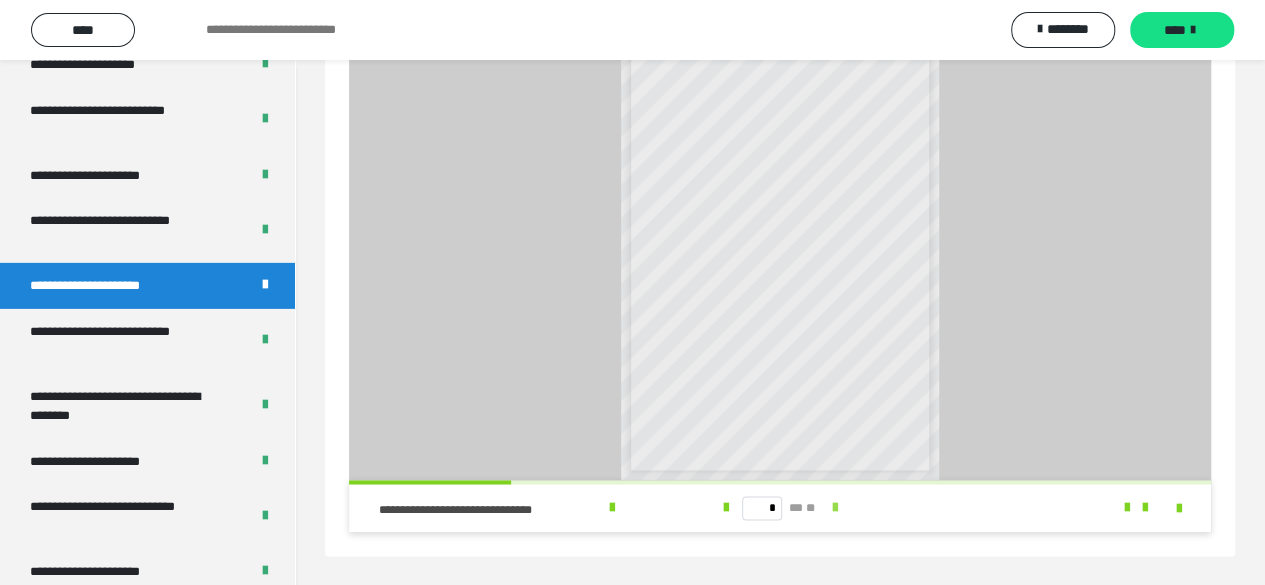 click at bounding box center (834, 508) 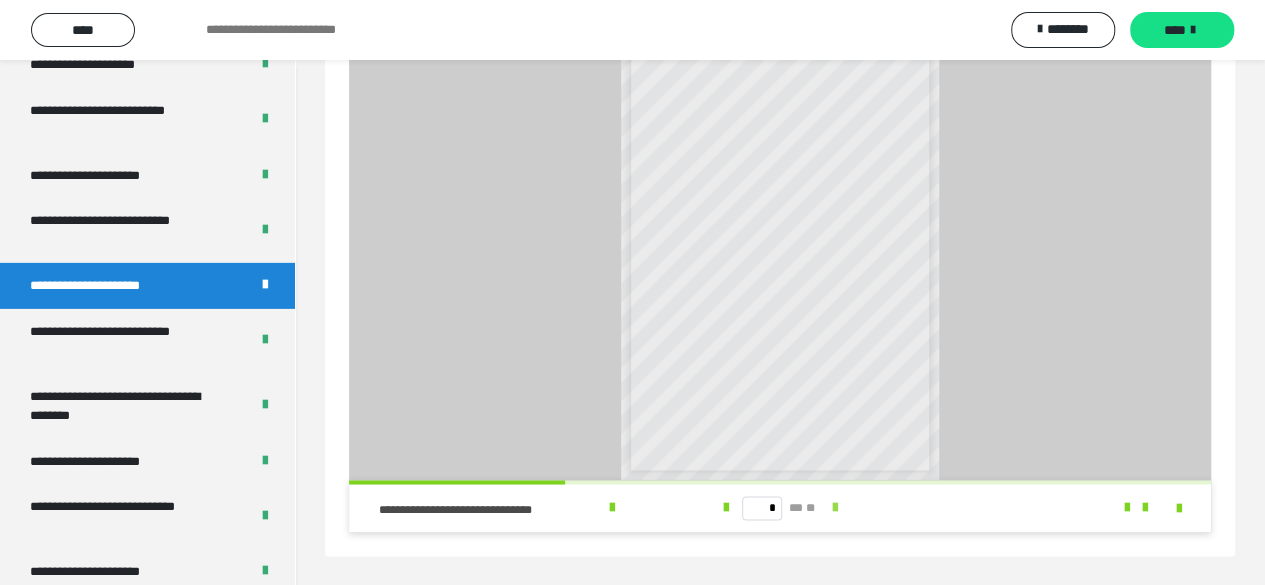 click at bounding box center [834, 508] 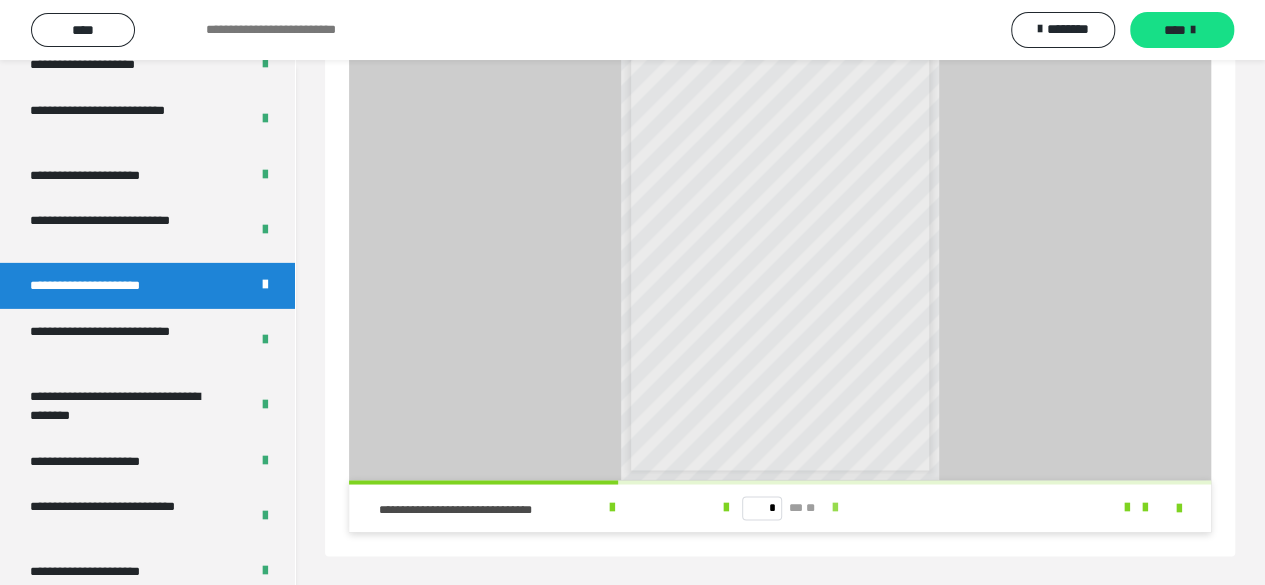 click at bounding box center (834, 508) 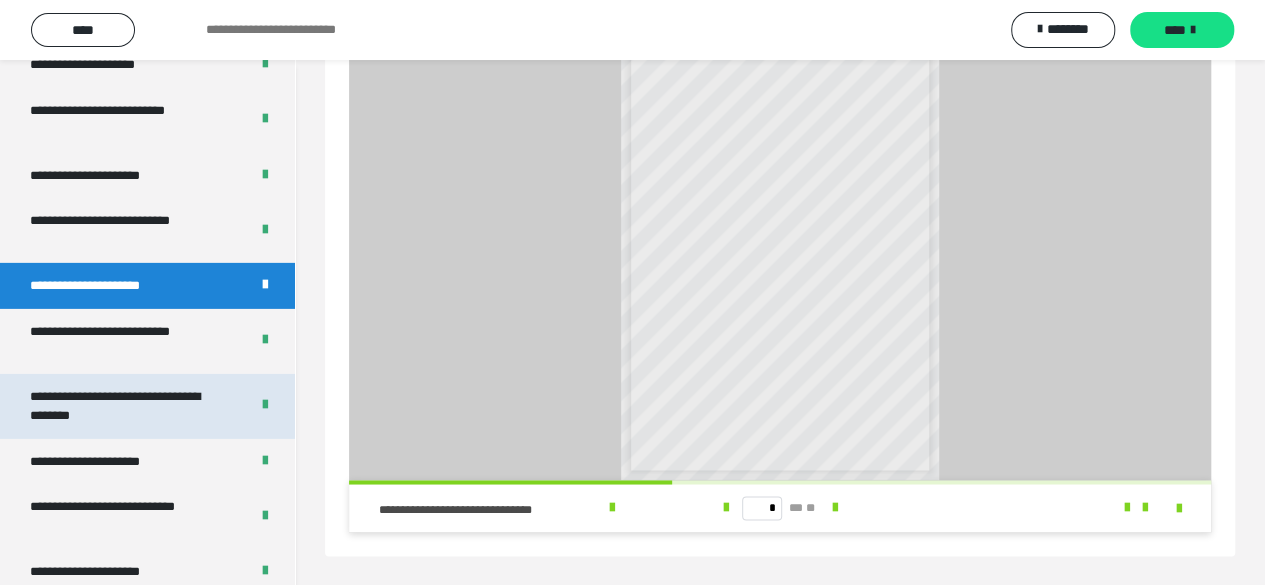 click on "**********" at bounding box center [124, 406] 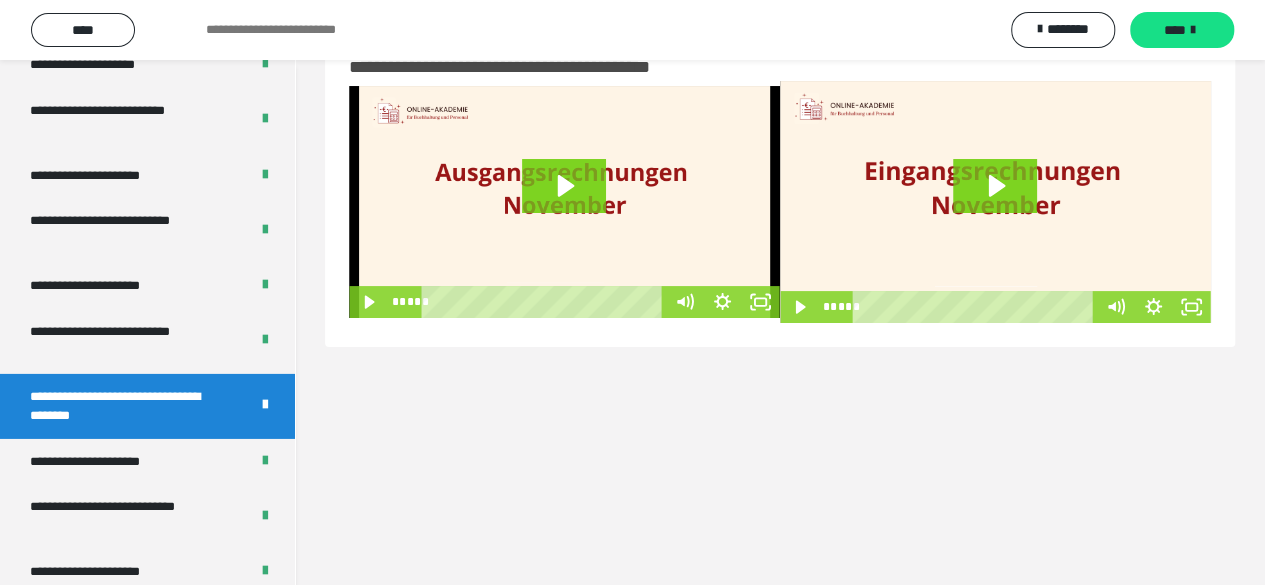 scroll, scrollTop: 60, scrollLeft: 0, axis: vertical 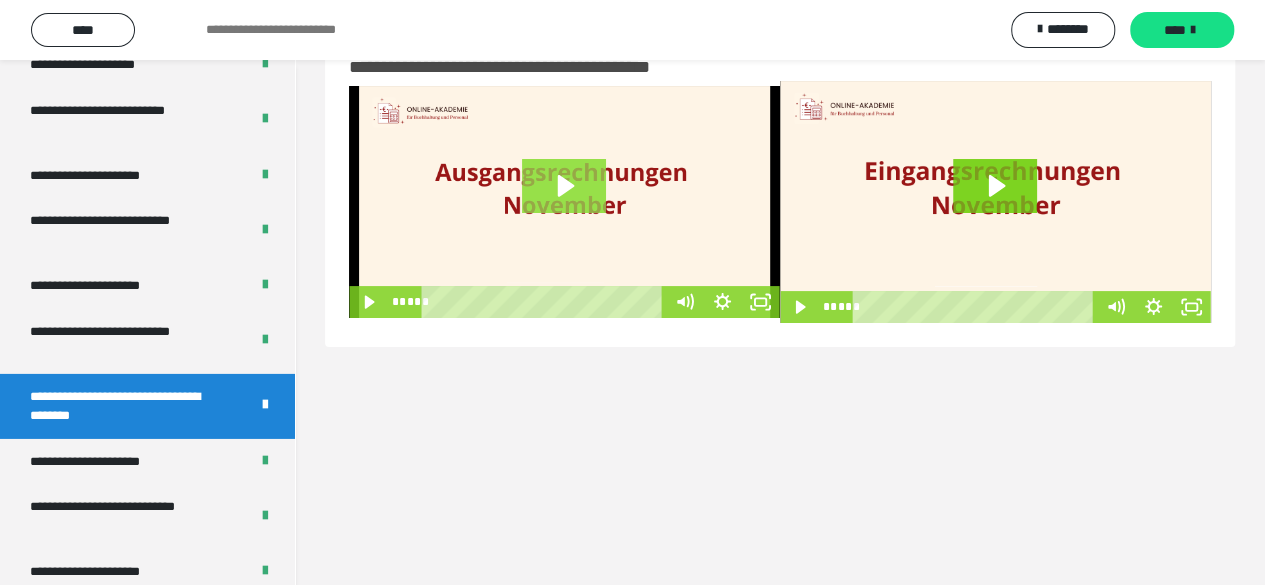 click 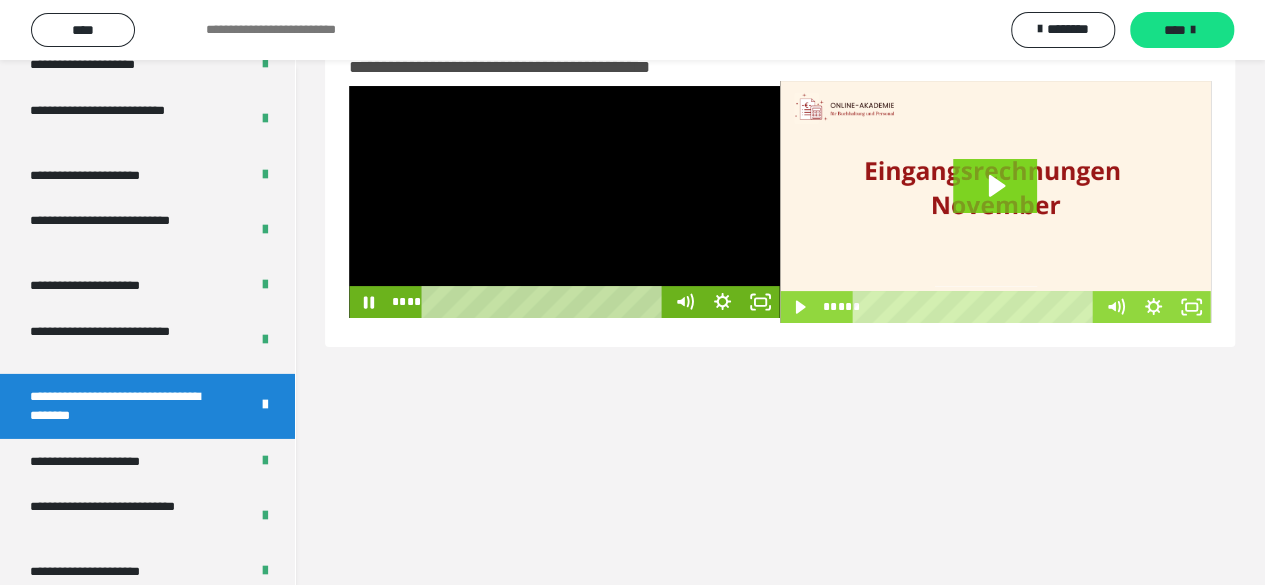 click at bounding box center [564, 202] 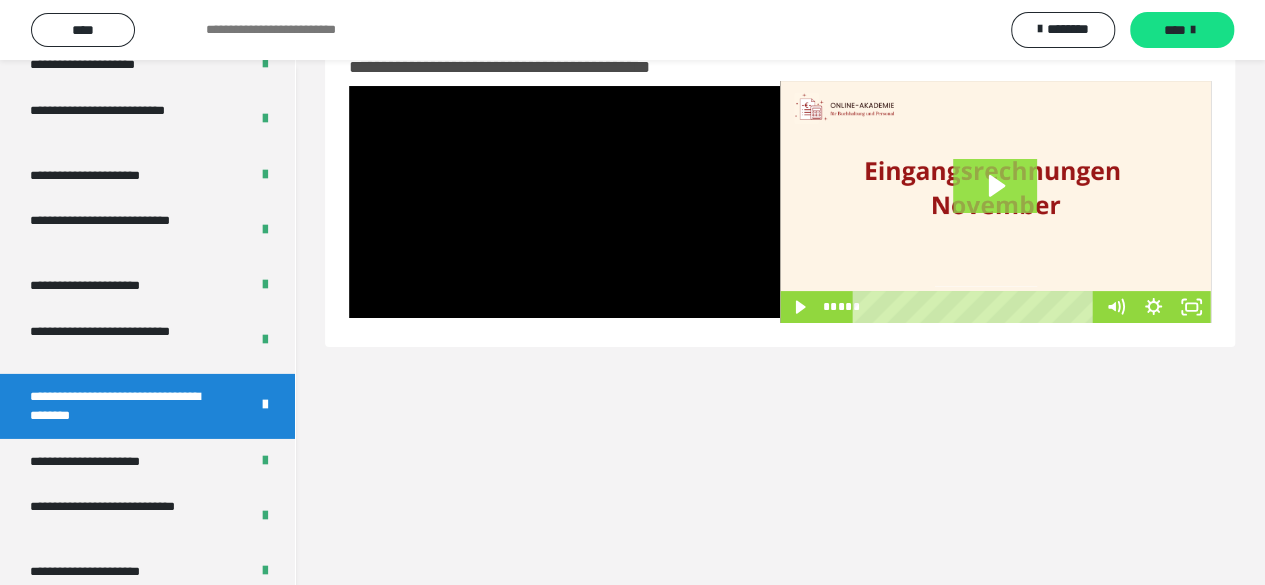 click 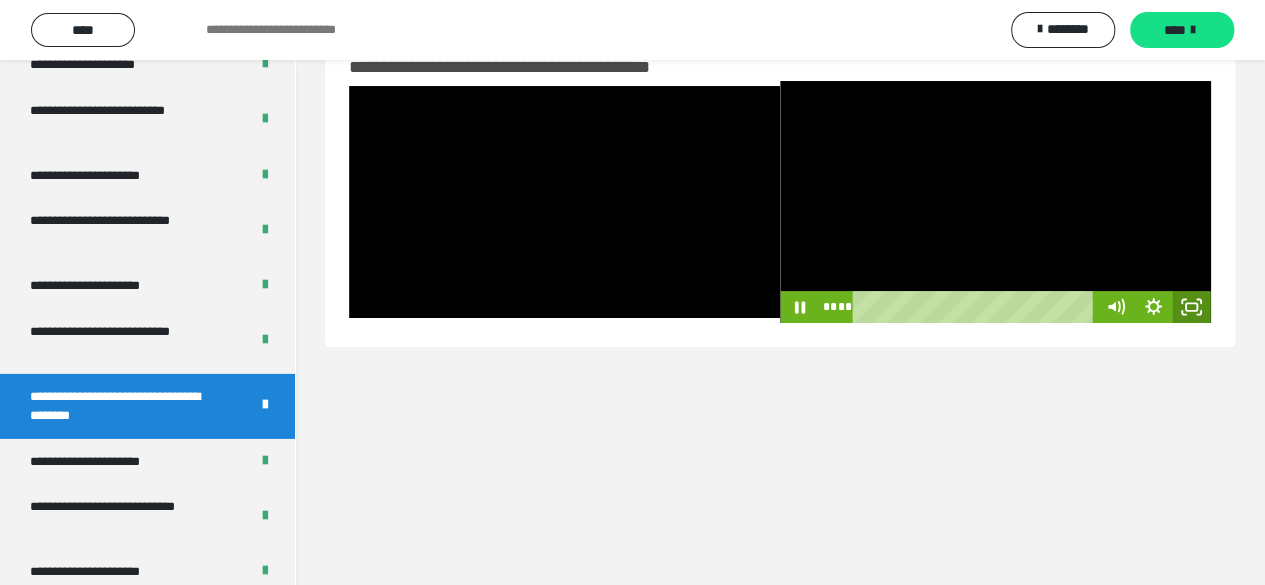 click 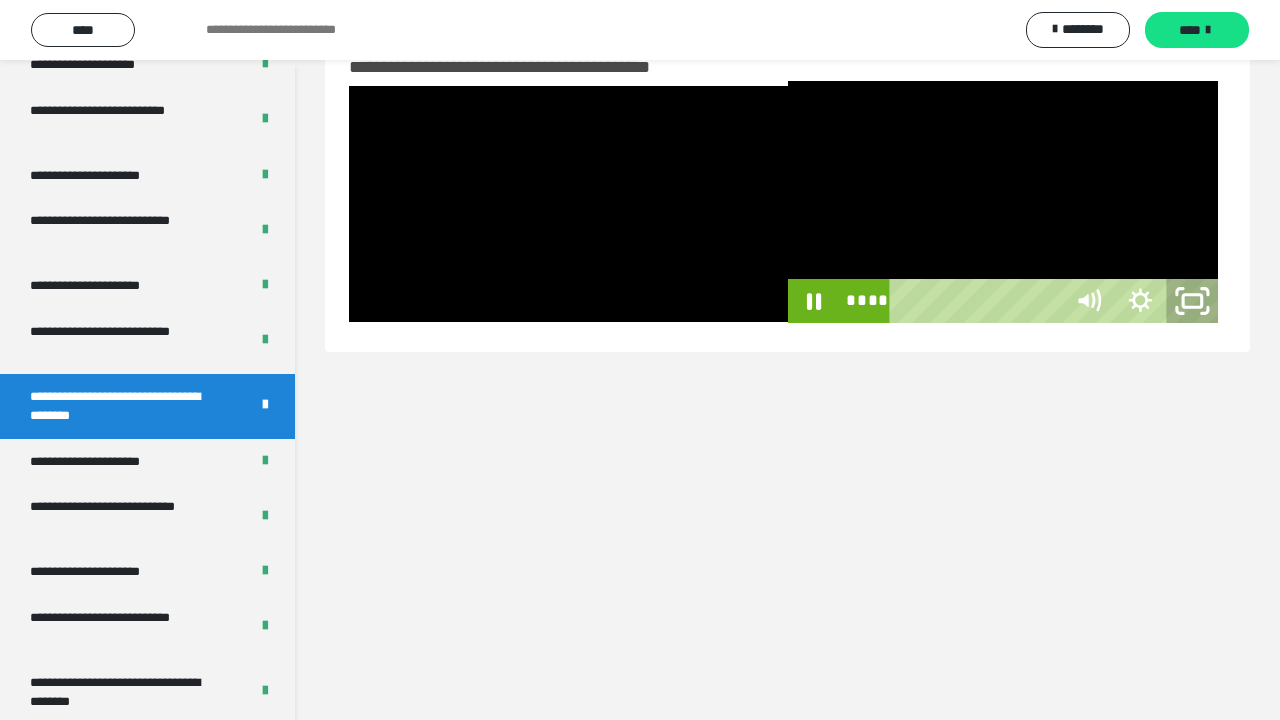 click 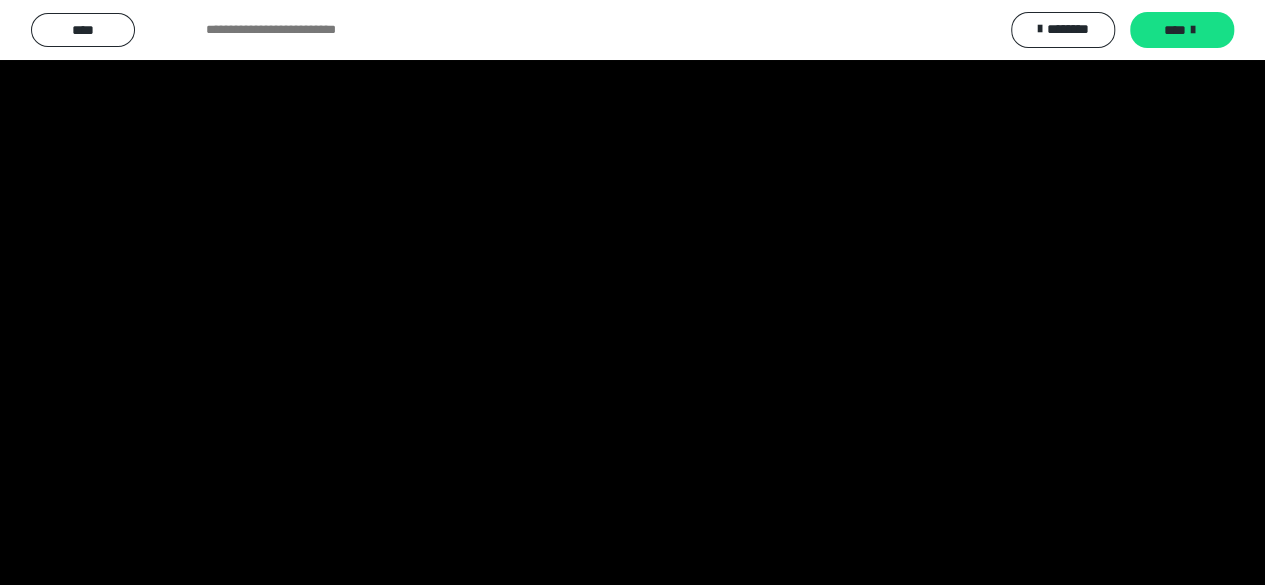 scroll, scrollTop: 0, scrollLeft: 0, axis: both 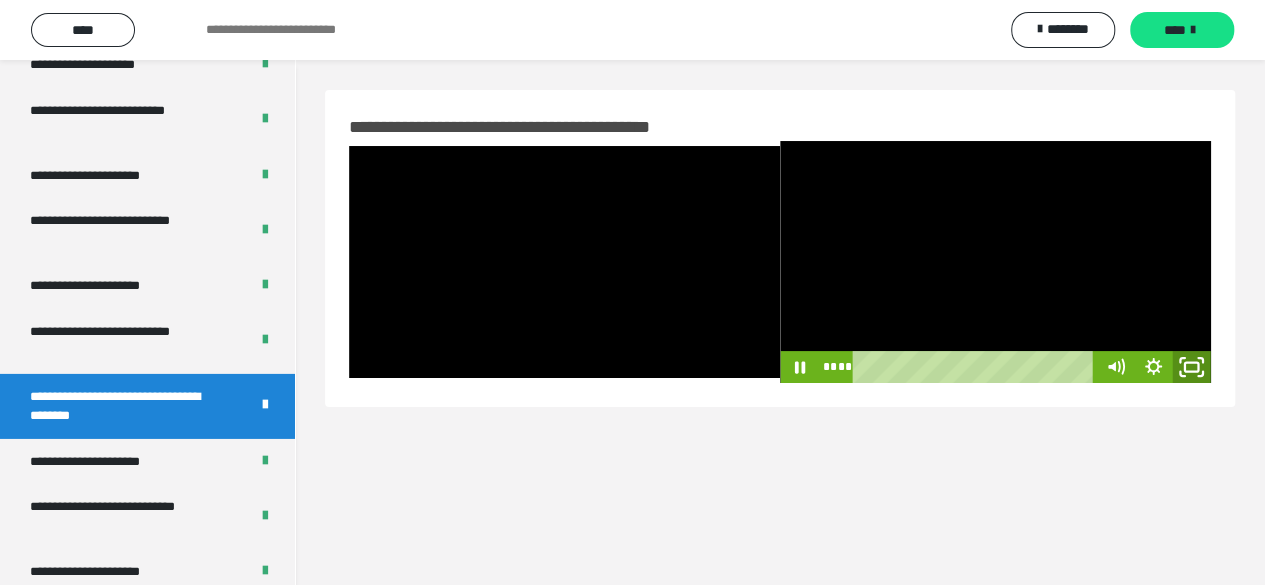 click 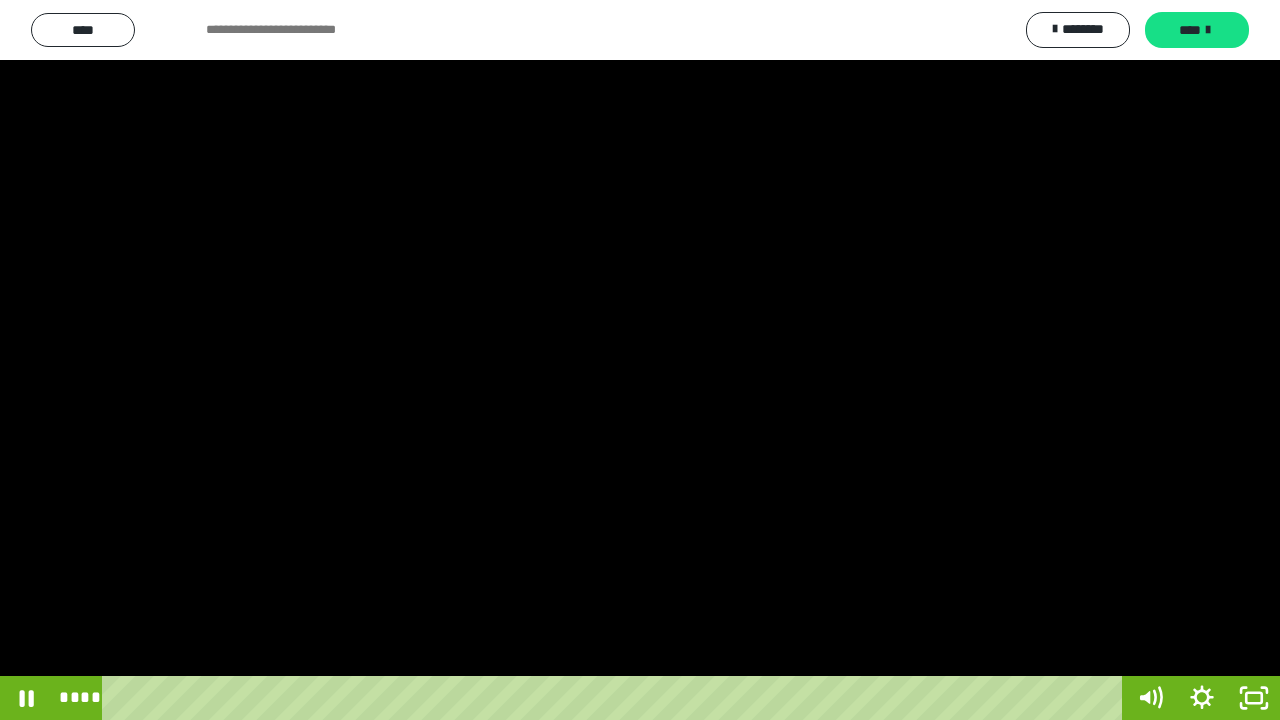 click at bounding box center [640, 360] 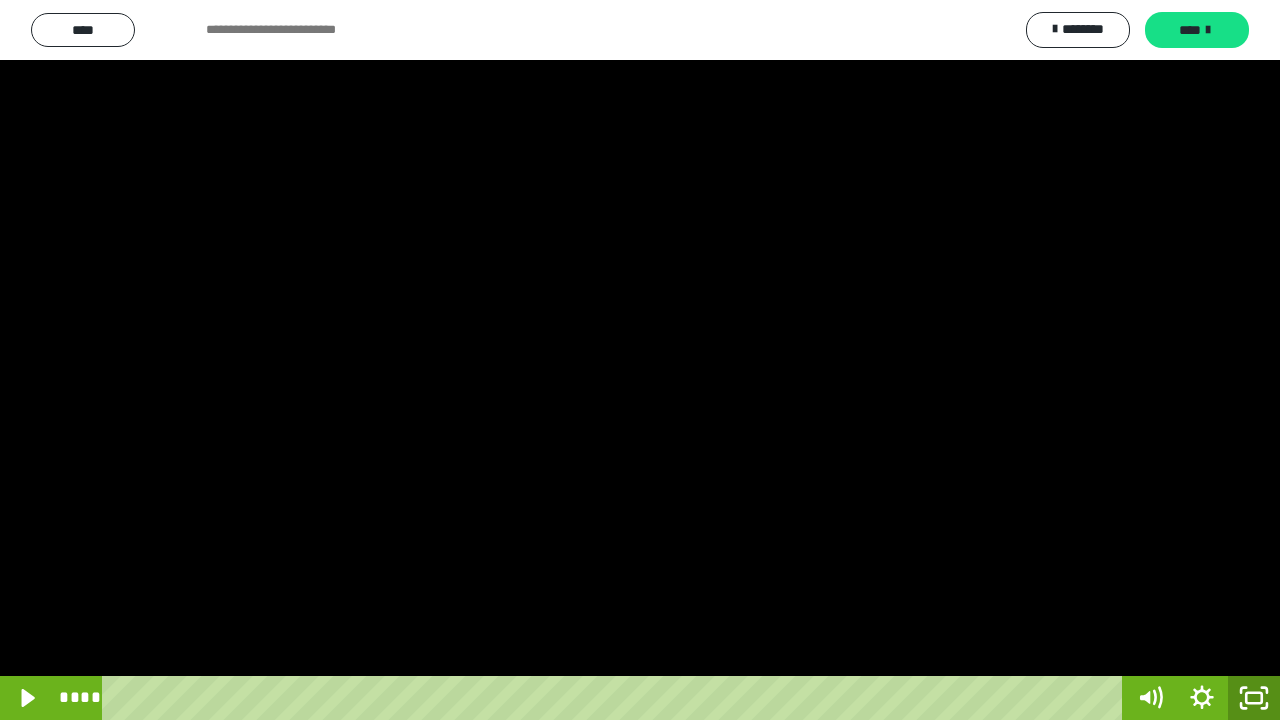 click 